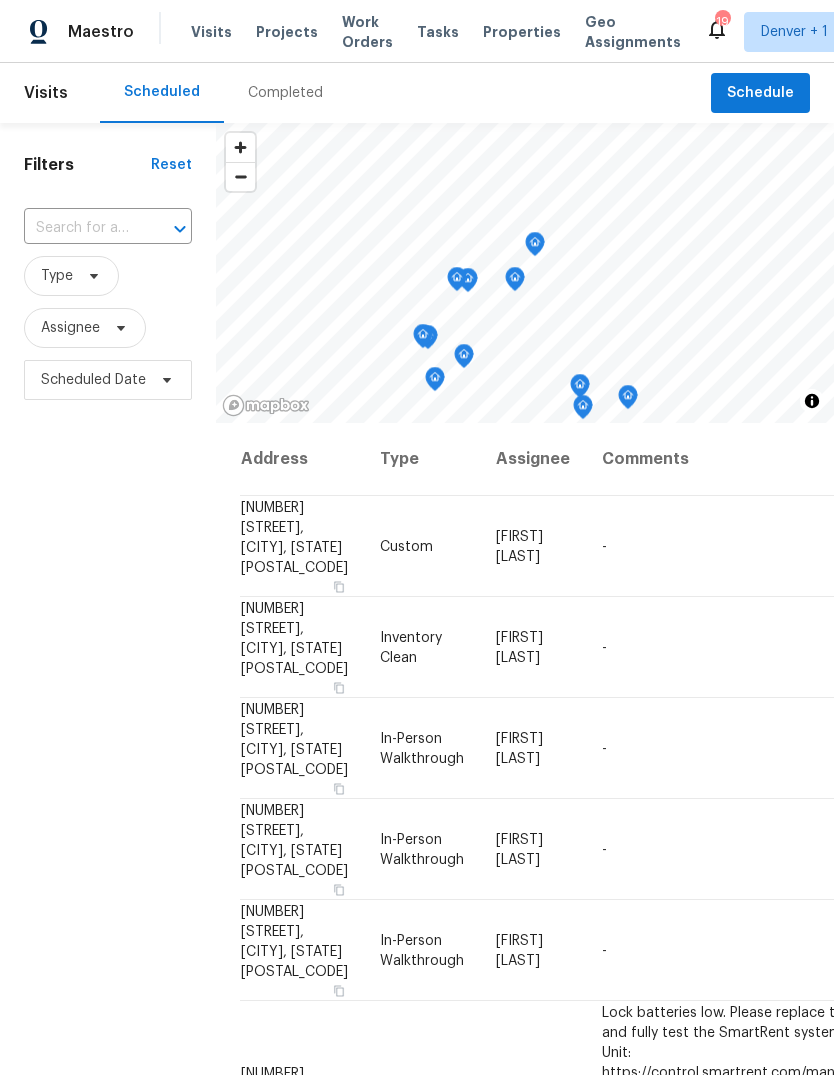 scroll, scrollTop: 0, scrollLeft: 0, axis: both 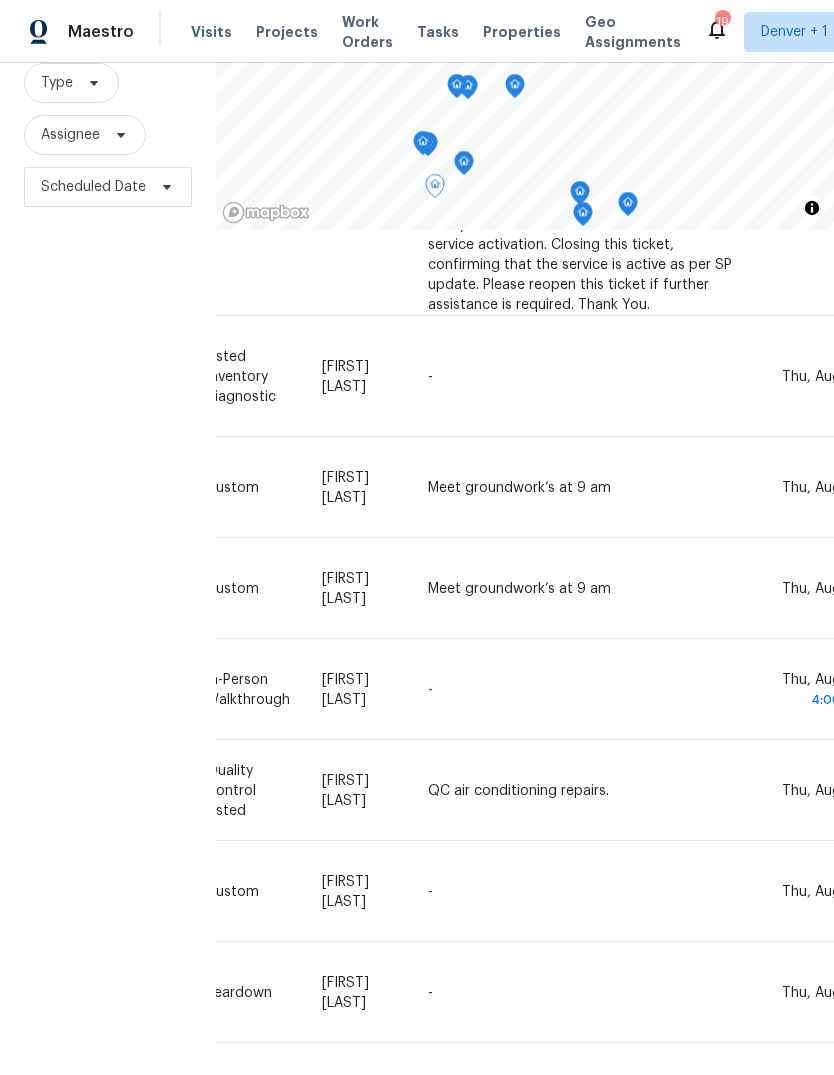 click 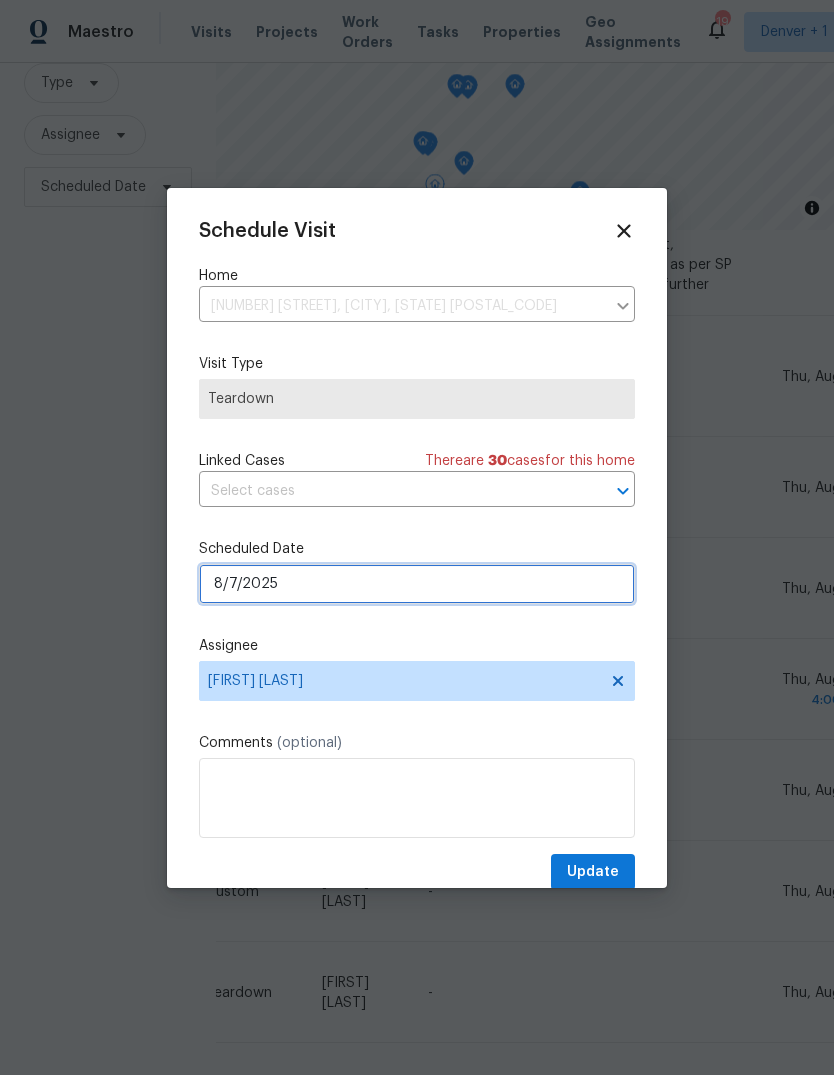 click on "8/7/2025" at bounding box center [417, 584] 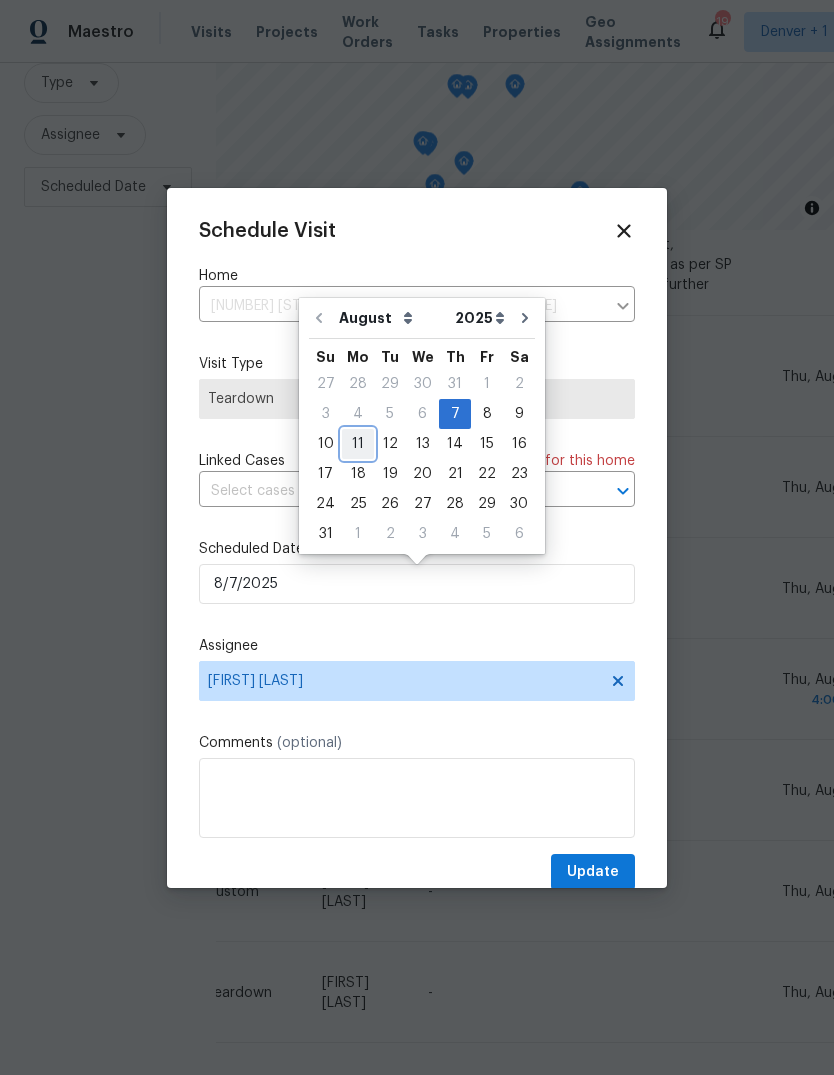 click on "11" at bounding box center (358, 444) 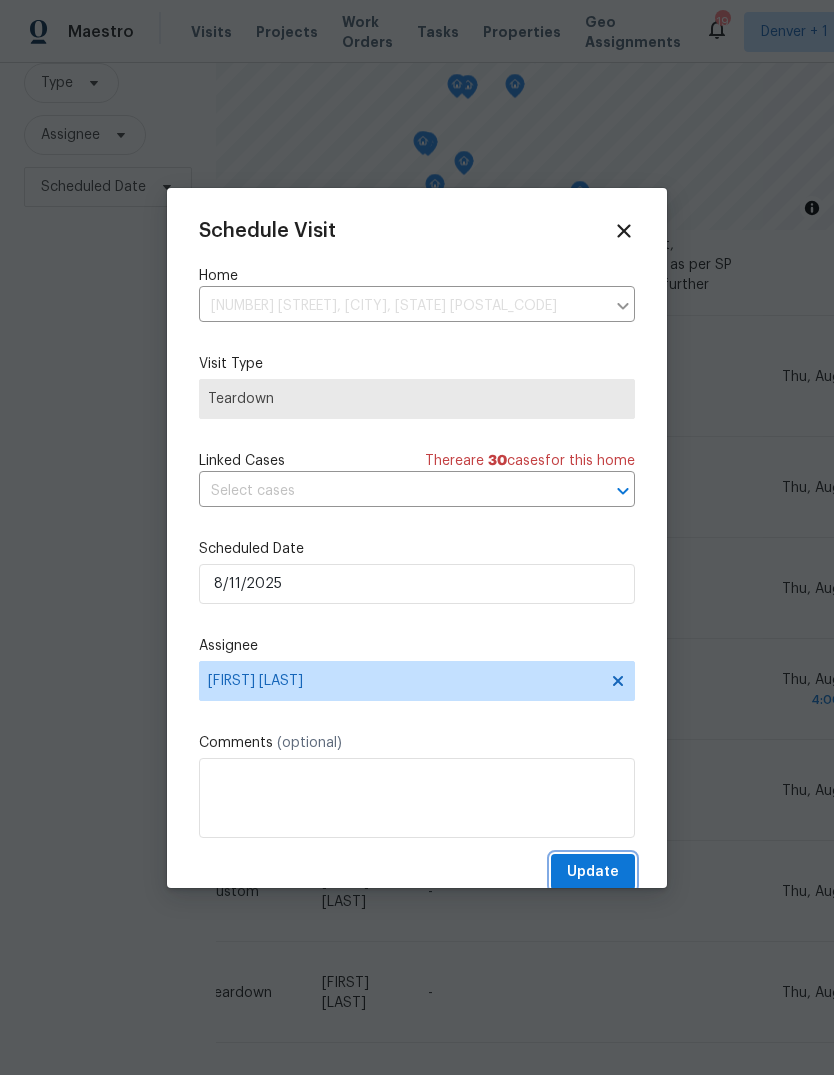 click on "Update" at bounding box center [593, 872] 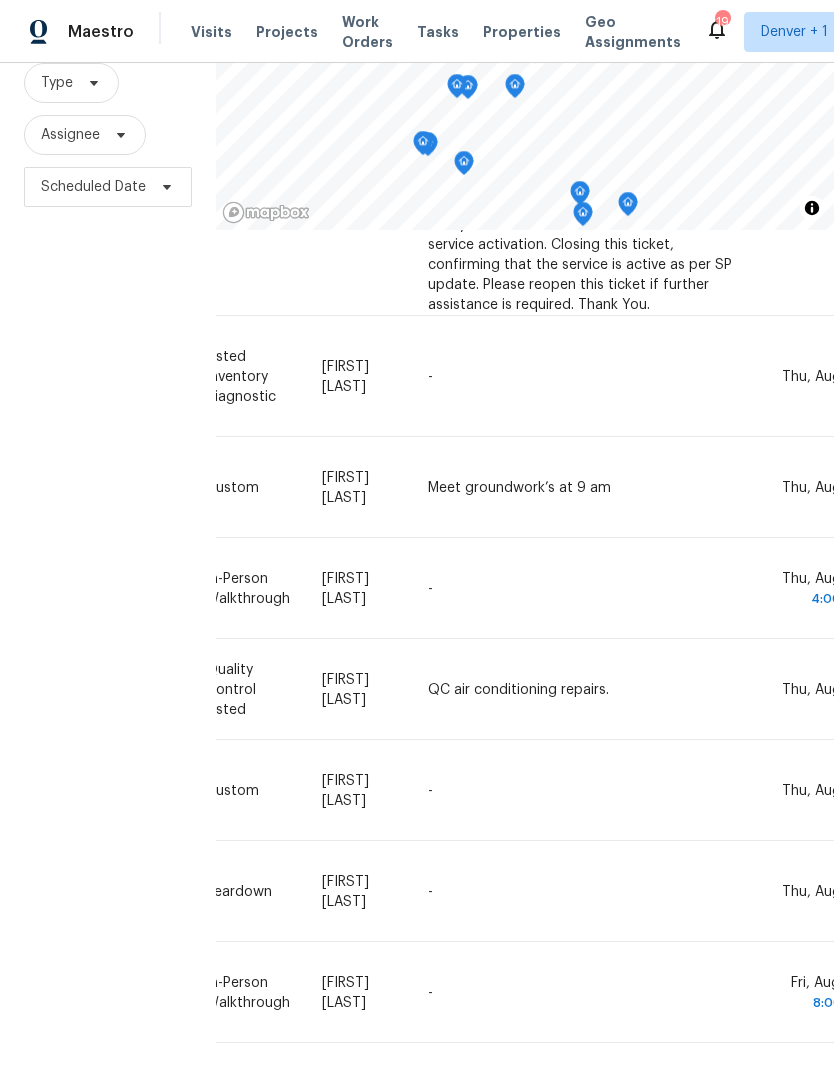 click on "Projects" at bounding box center [287, 32] 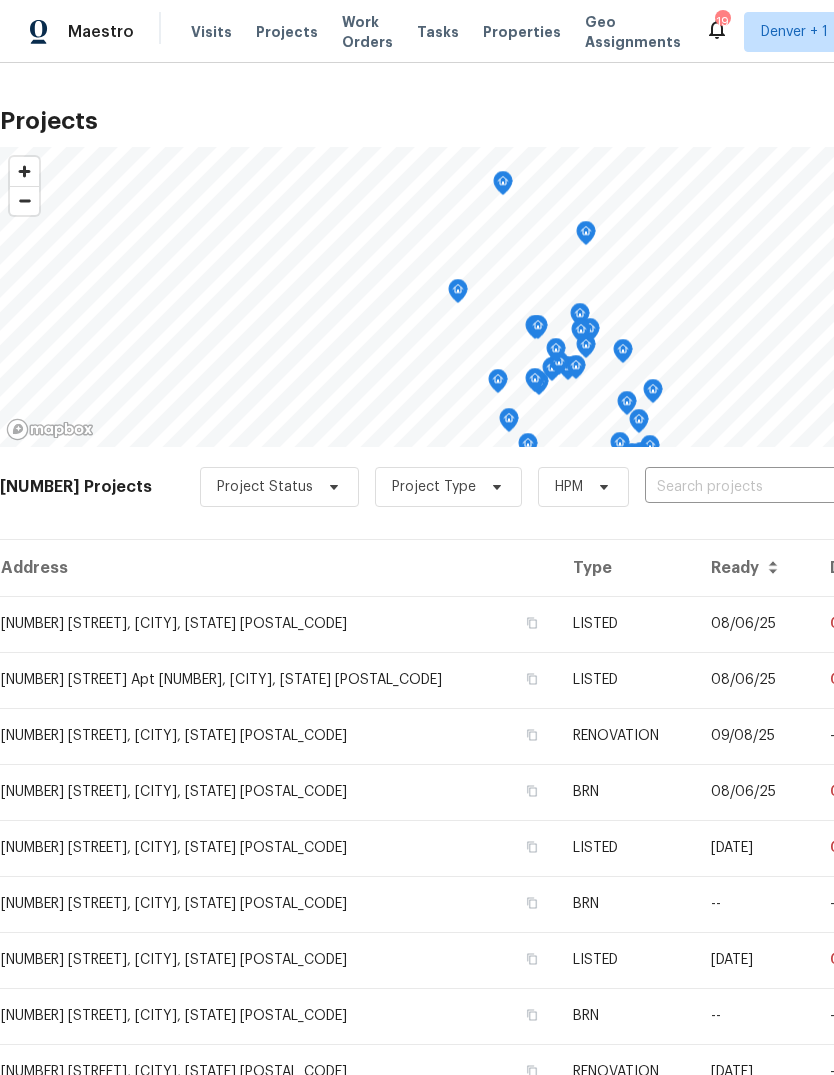 click at bounding box center (759, 487) 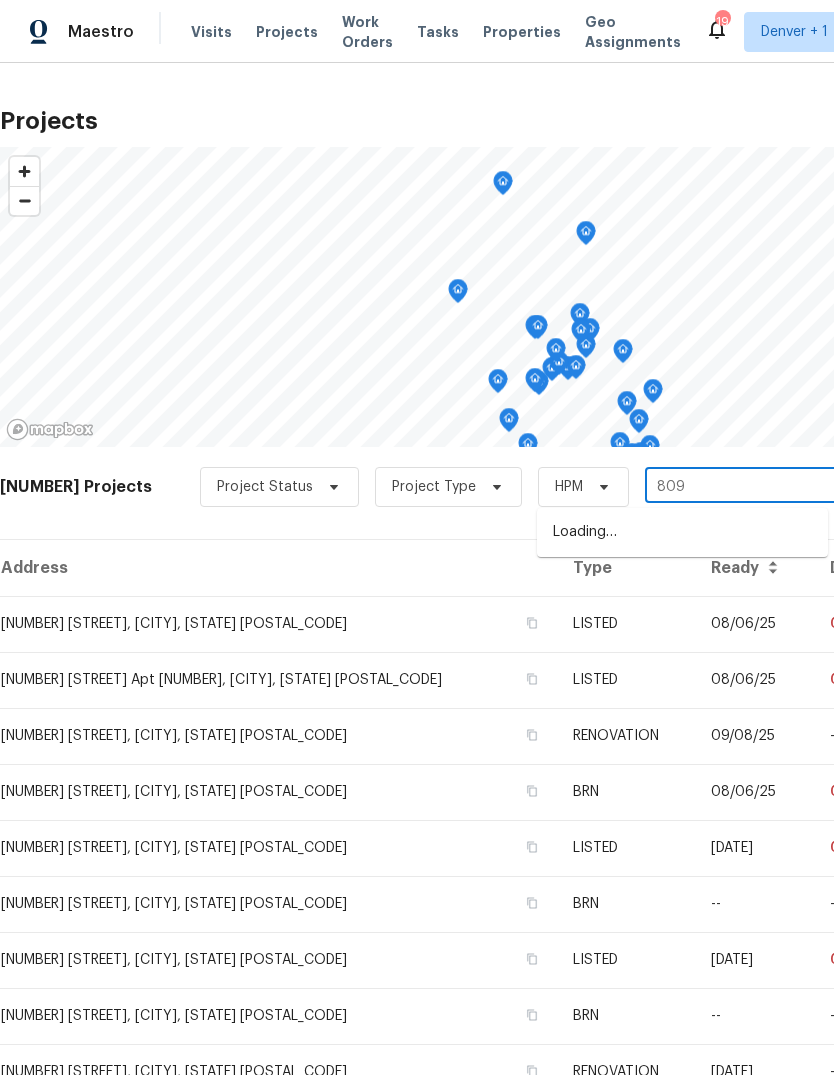 type on "[NUMBER]" 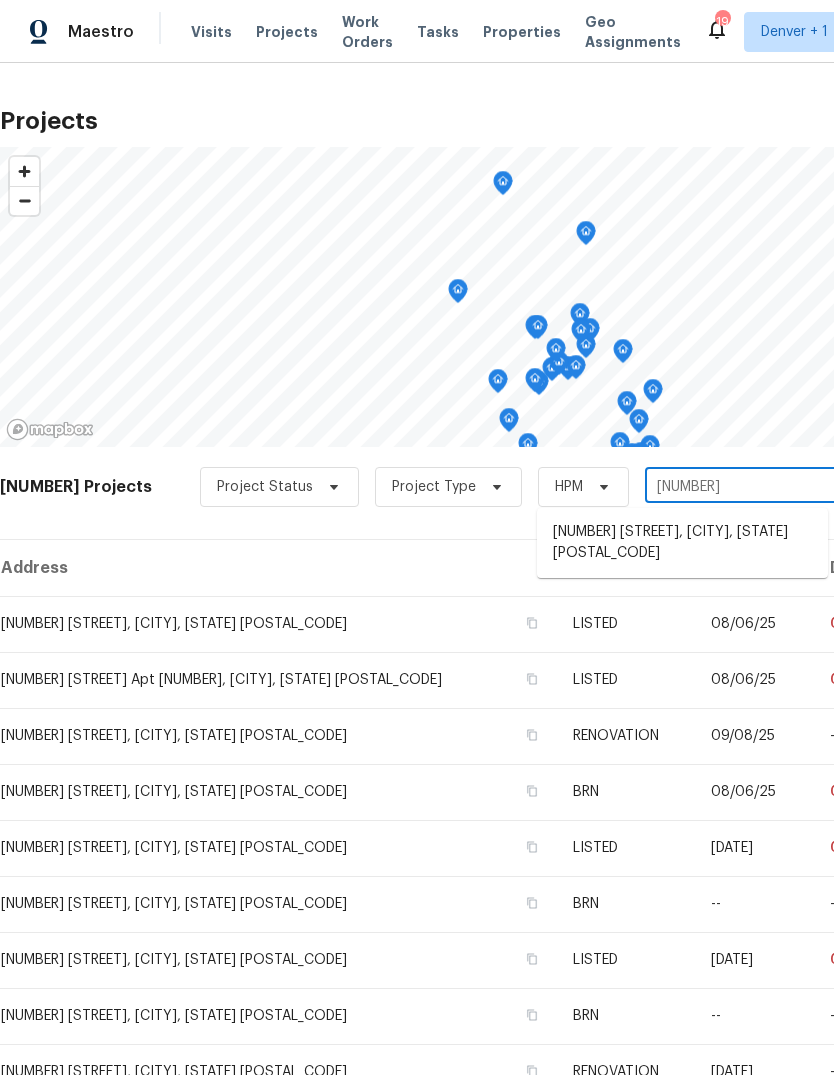 click on "[NUMBER] [STREET], [CITY], [STATE] [POSTAL_CODE]" at bounding box center (682, 543) 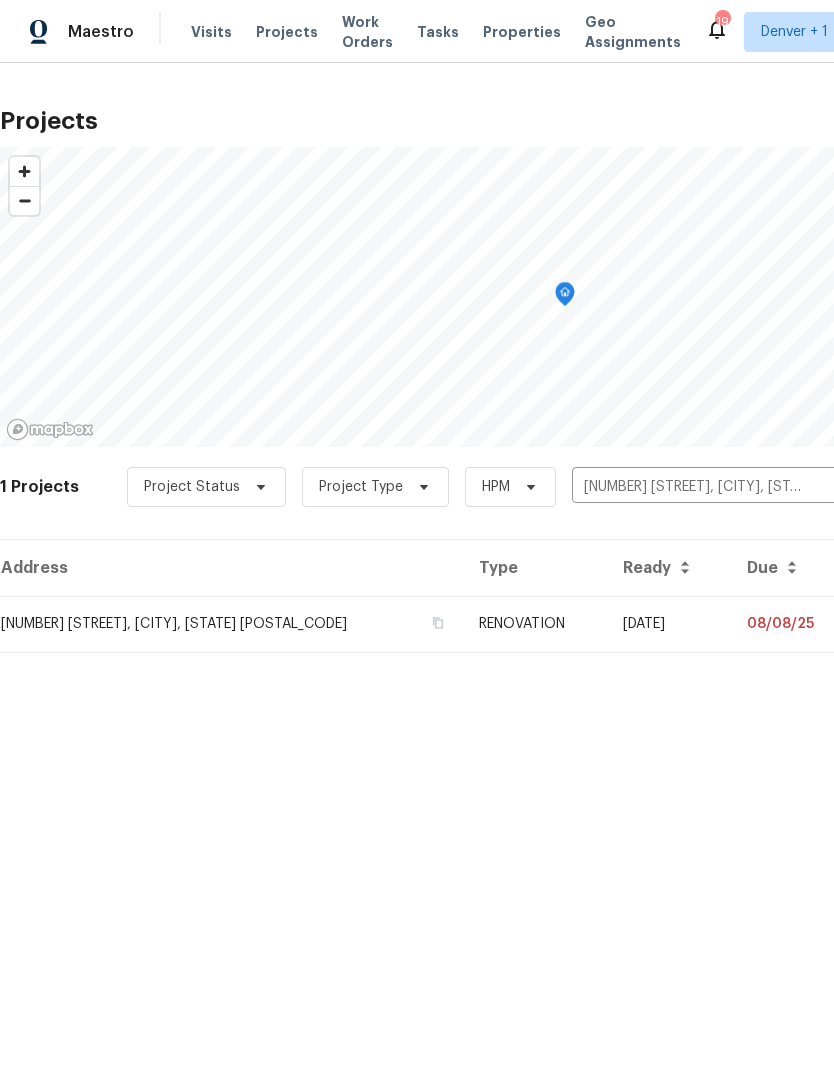 click on "RENOVATION" at bounding box center (535, 624) 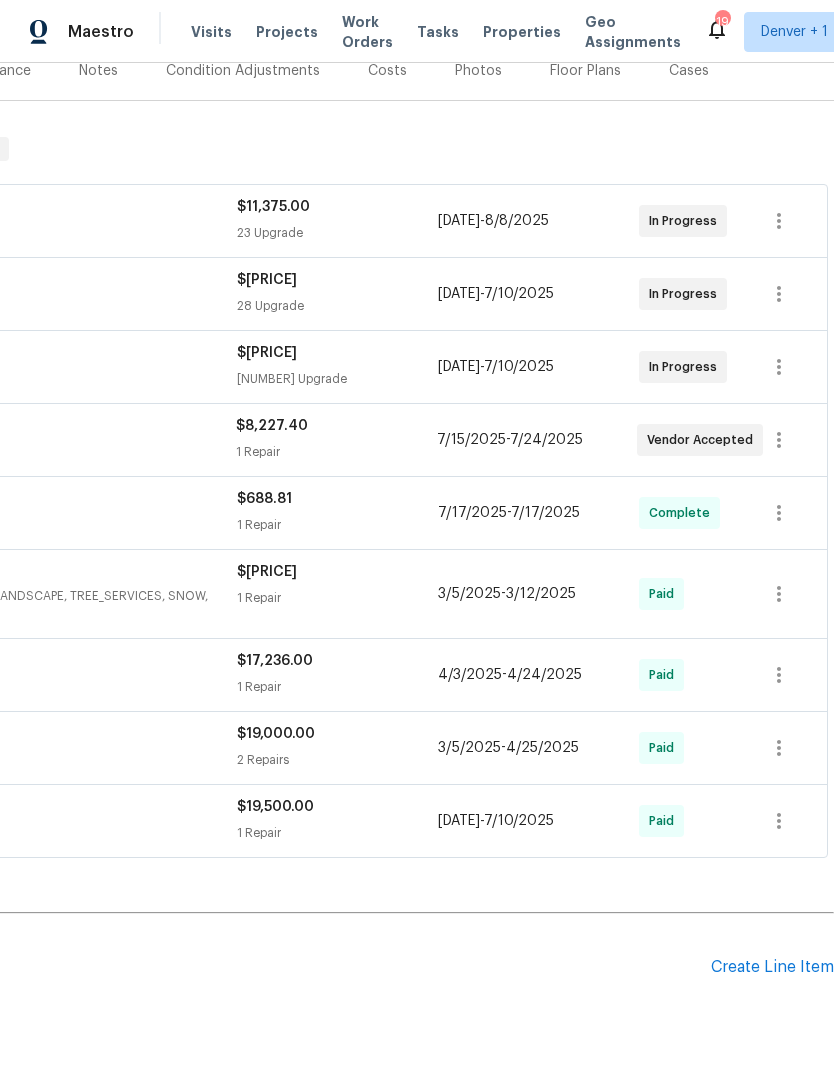 scroll, scrollTop: 282, scrollLeft: 296, axis: both 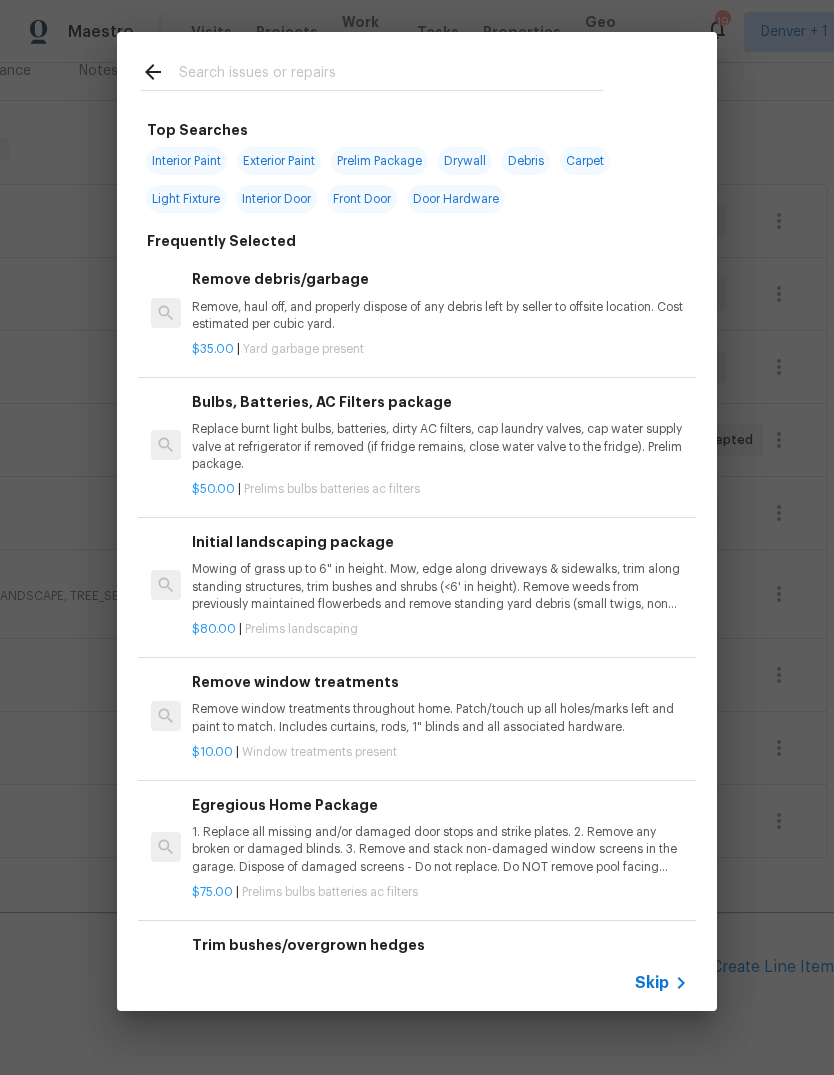 click on "Skip" at bounding box center [652, 983] 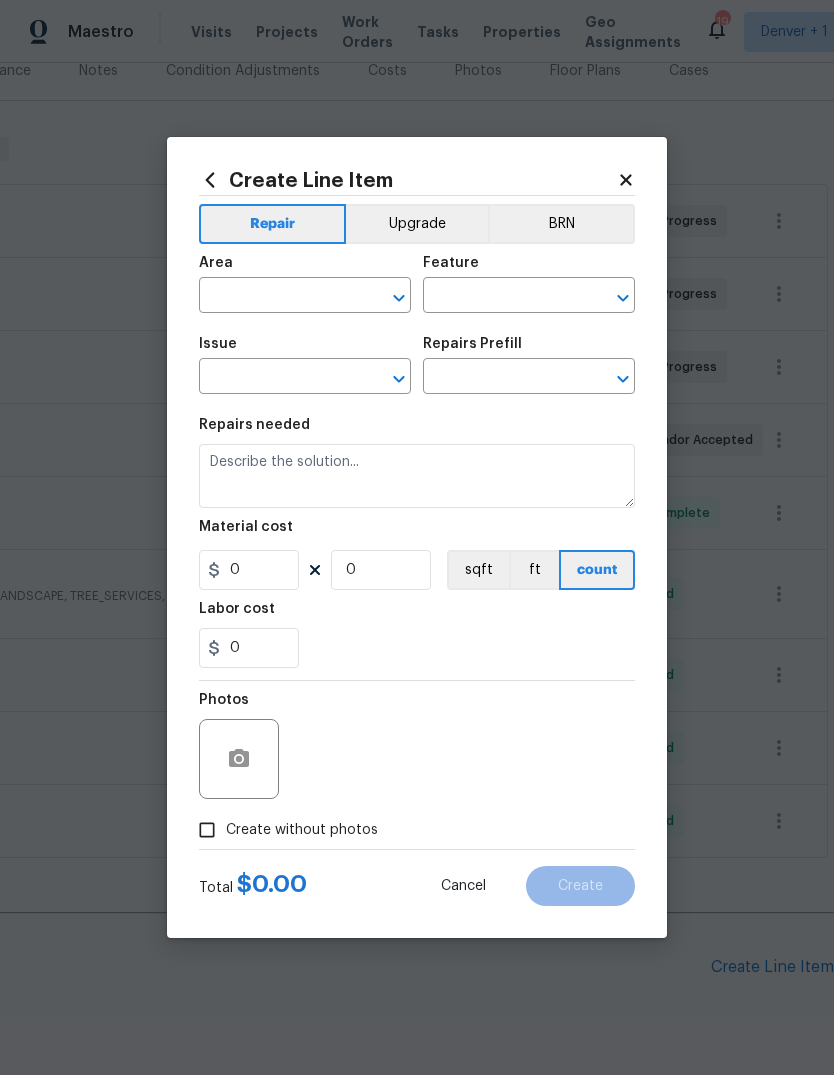 click at bounding box center (277, 297) 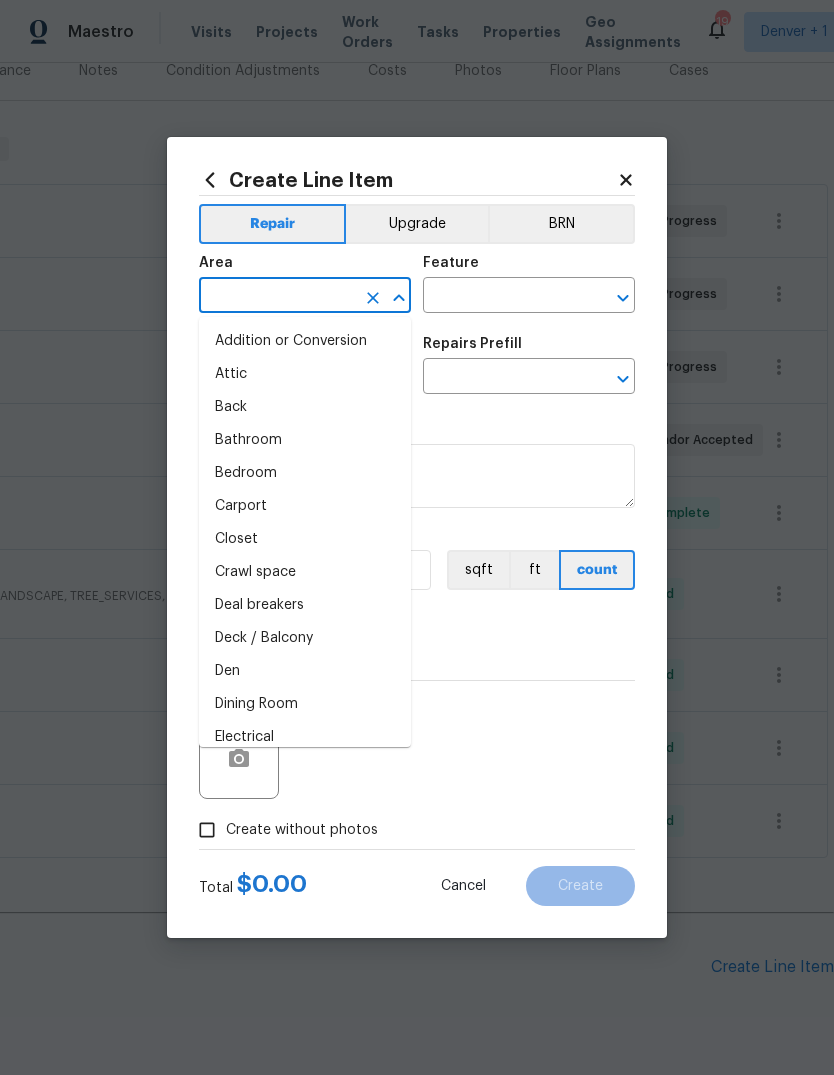 click on "Upgrade" at bounding box center [417, 224] 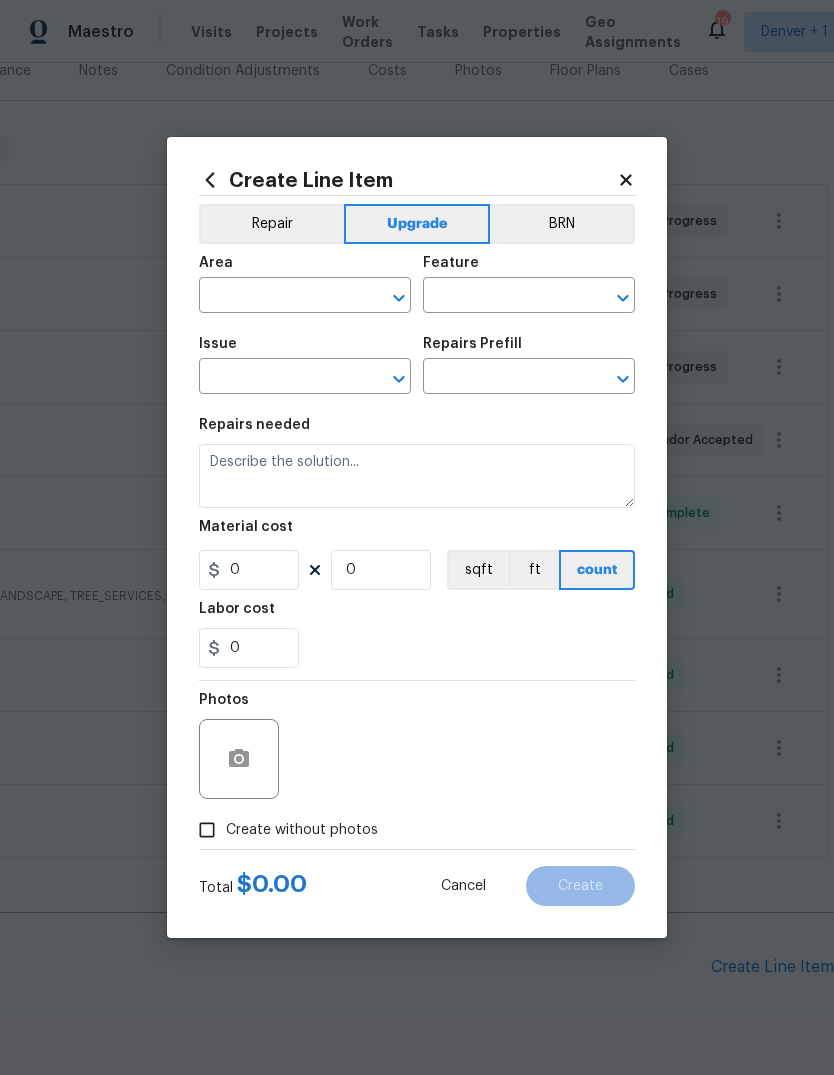 click at bounding box center (277, 297) 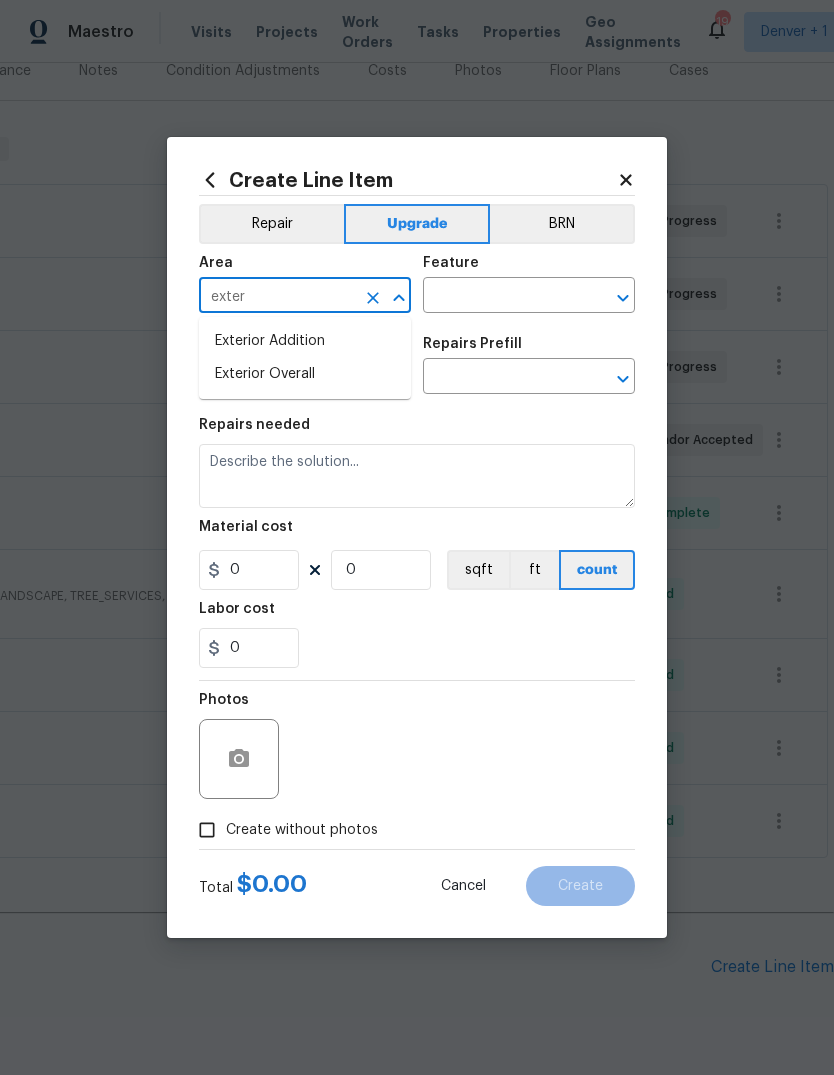 click on "Exterior Overall" at bounding box center [305, 374] 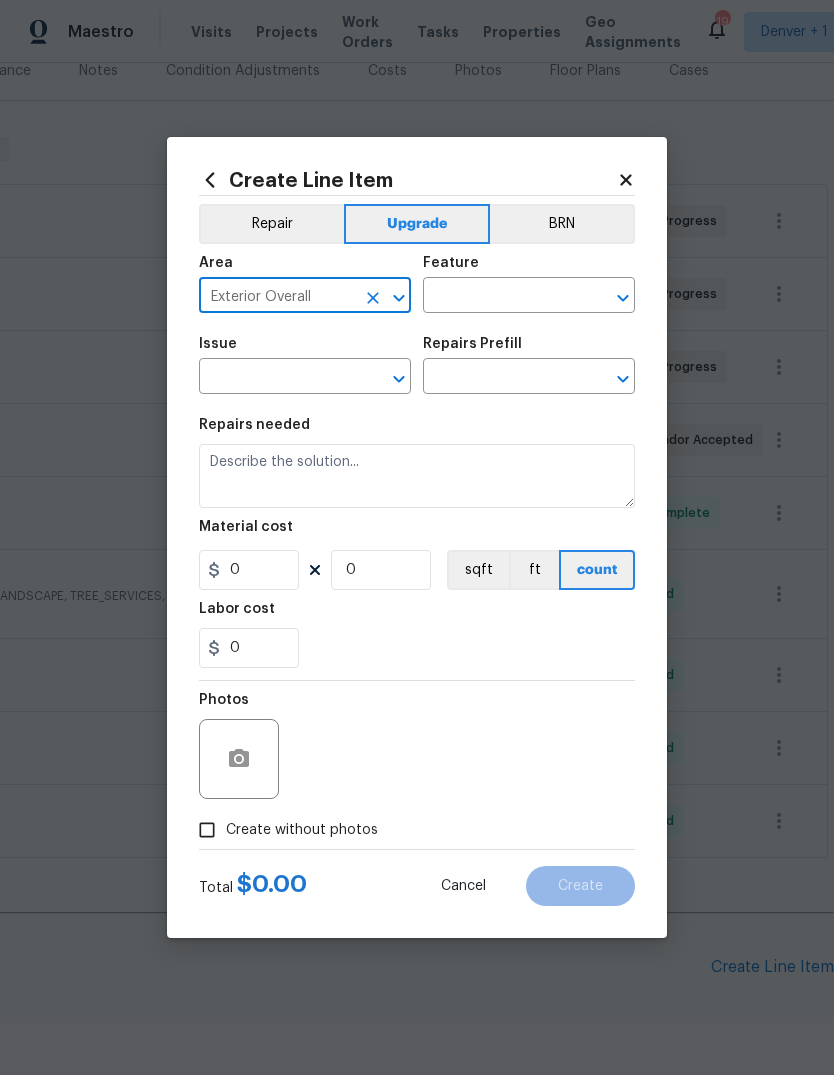 click at bounding box center [501, 297] 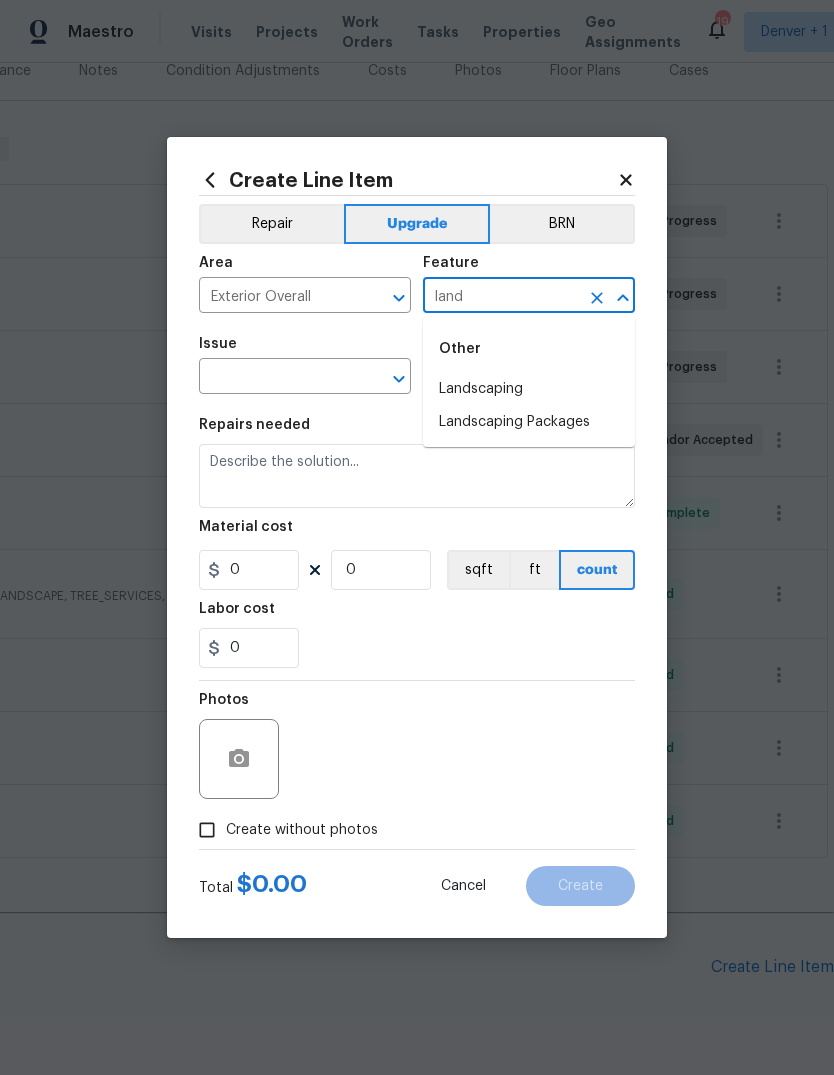 click on "Landscaping" at bounding box center (529, 389) 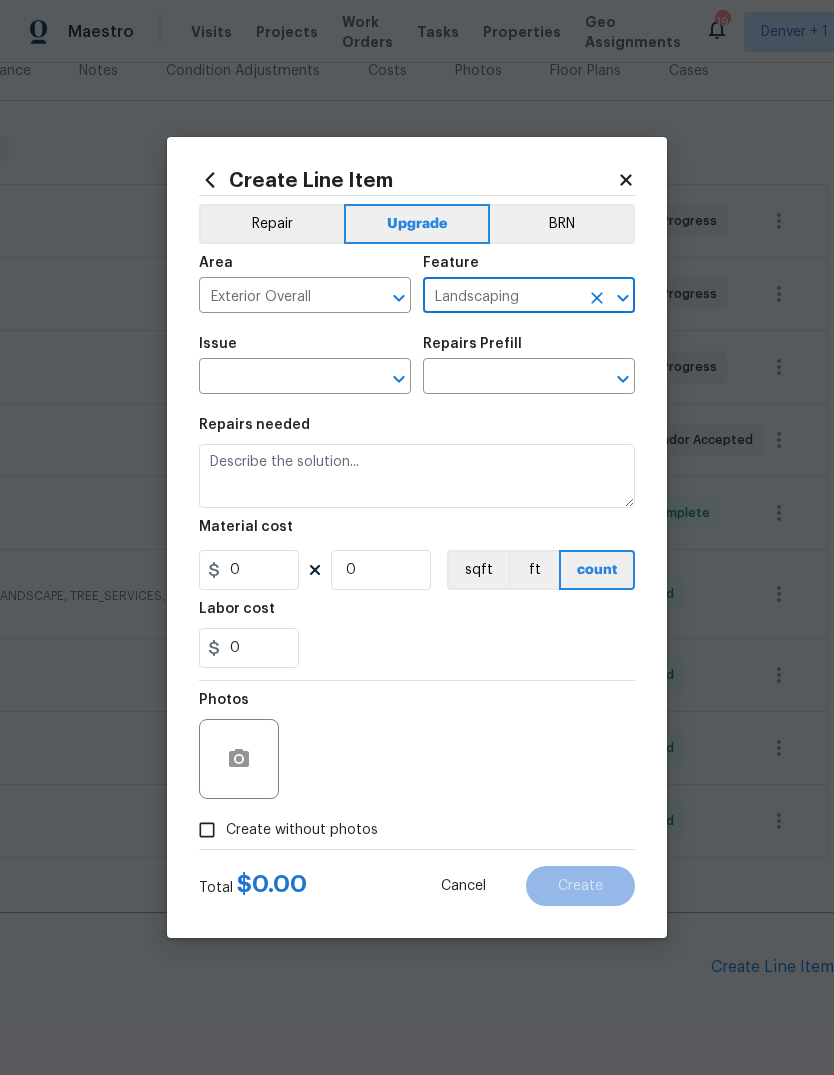 click at bounding box center [277, 378] 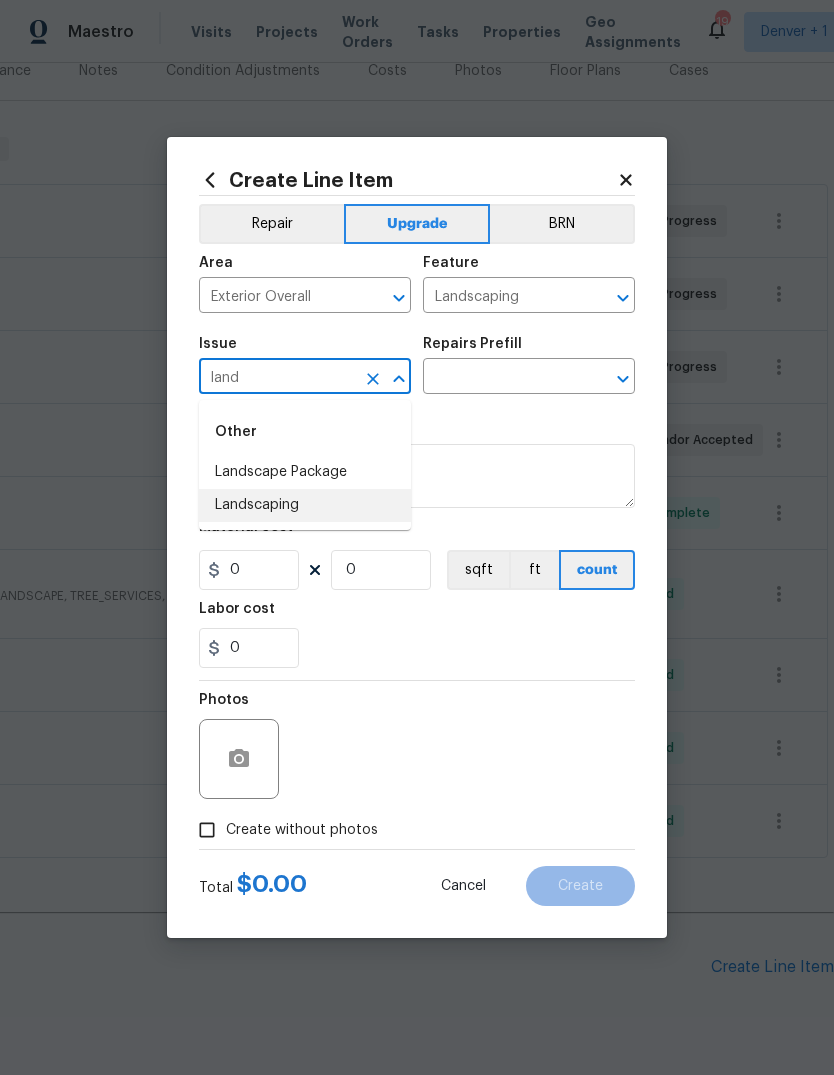 click on "Landscaping" at bounding box center [305, 505] 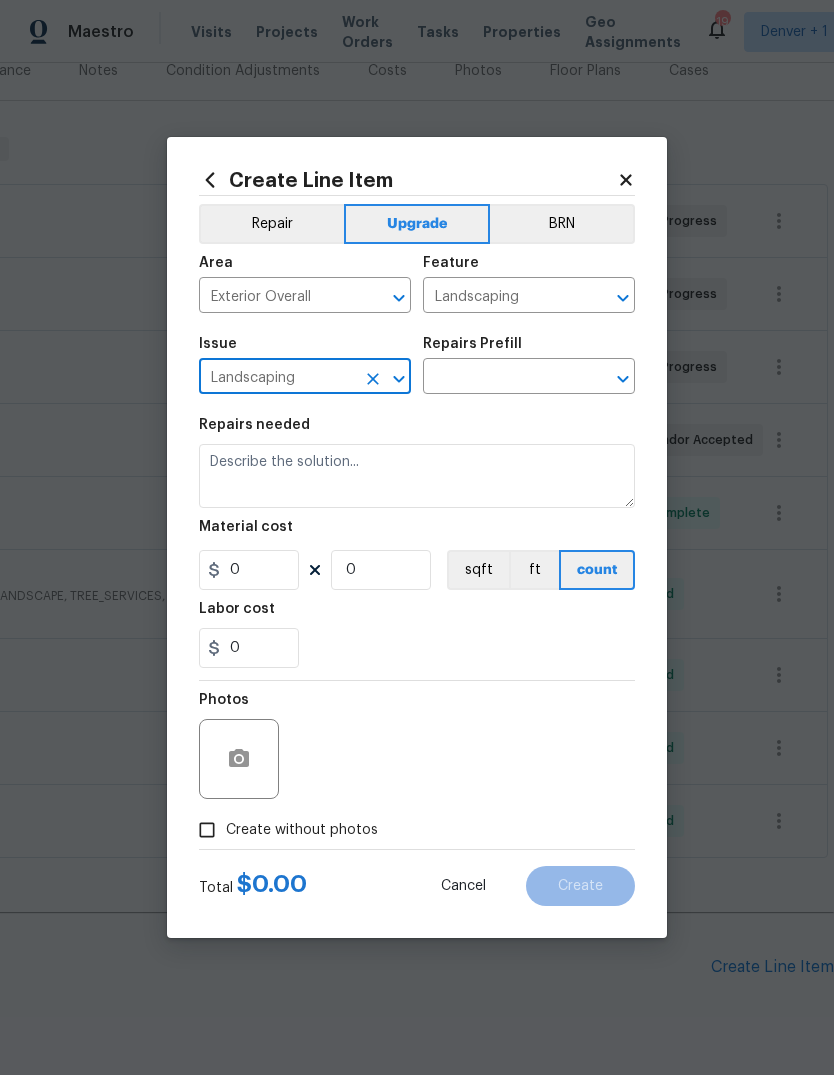 click at bounding box center [501, 378] 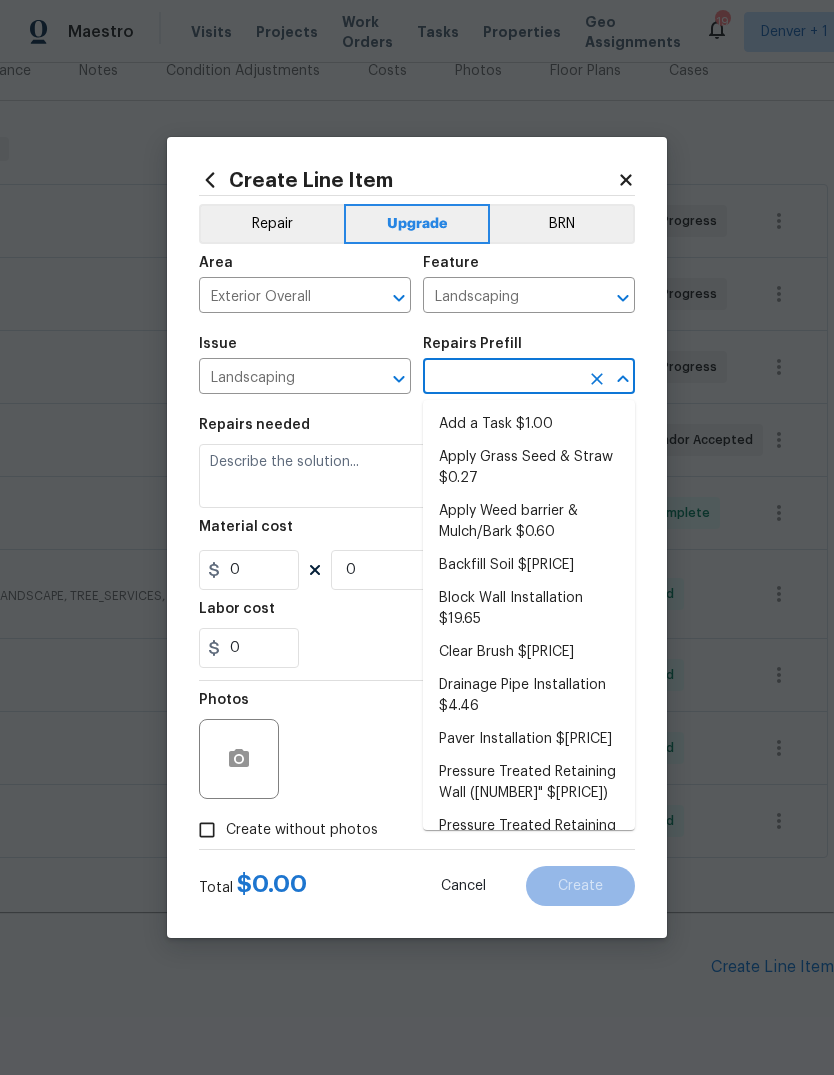 click on "Add a Task $1.00" at bounding box center (529, 424) 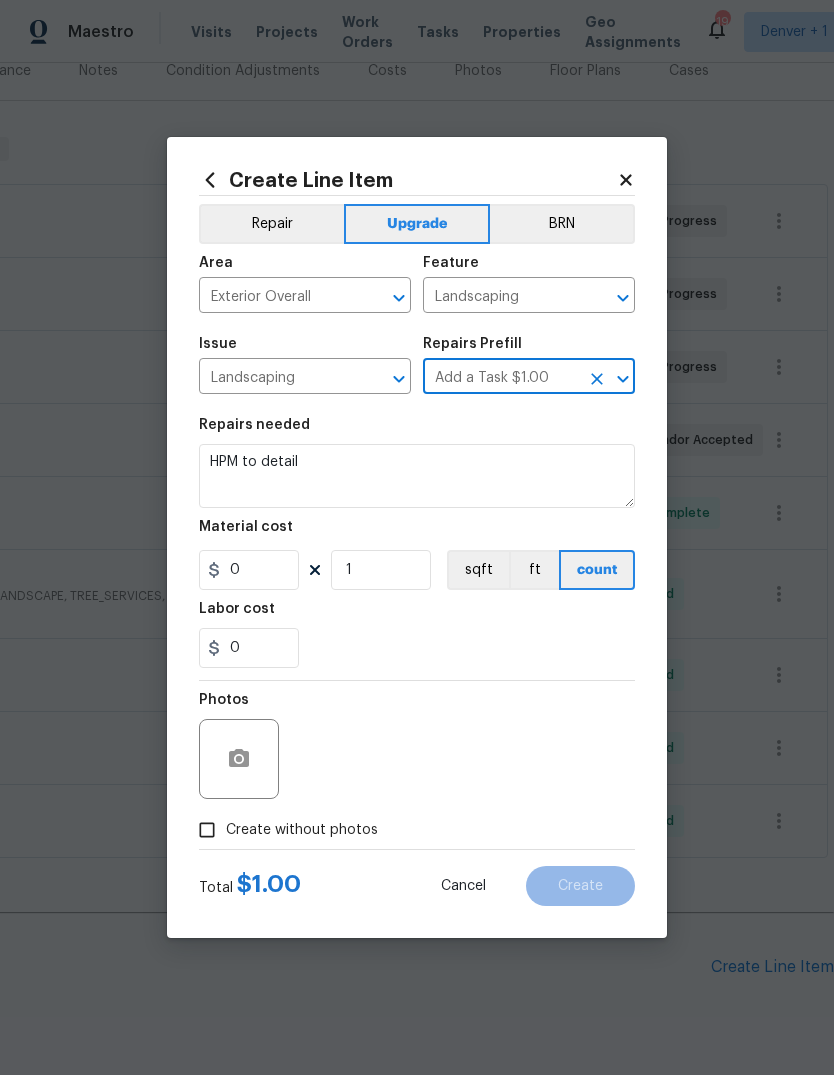 type on "HPM to detail" 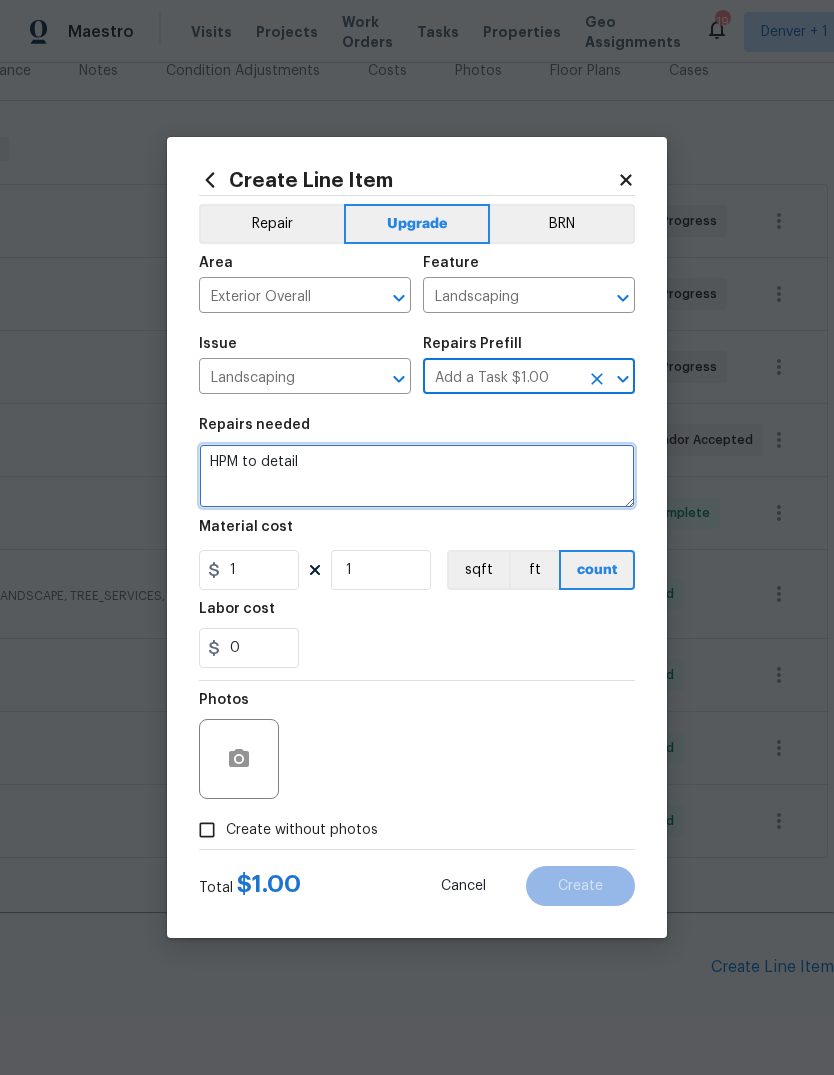 click on "HPM to detail" at bounding box center (417, 476) 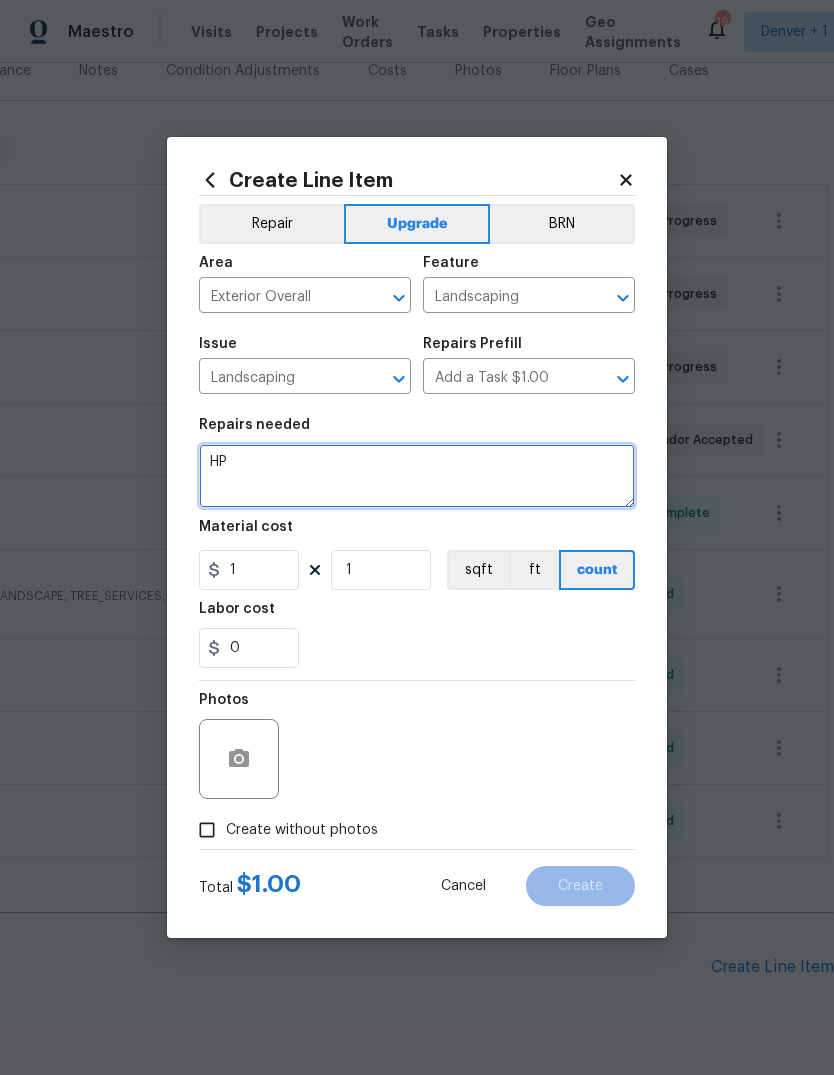 type on "H" 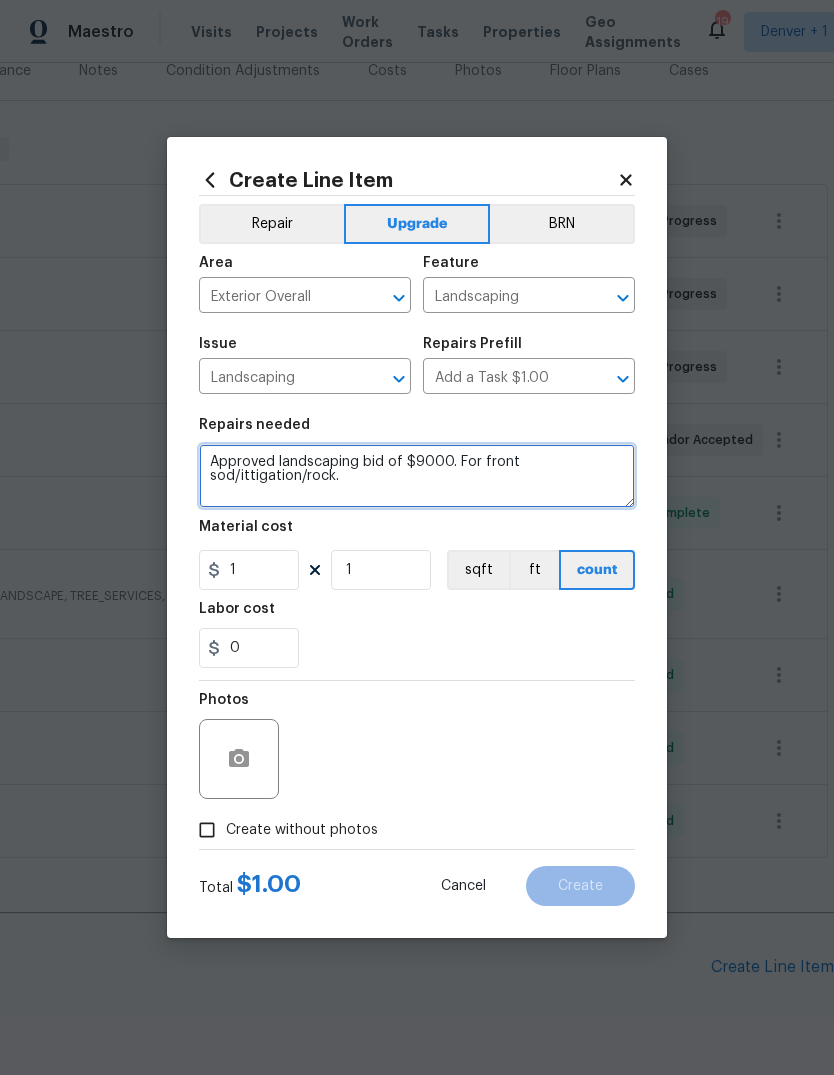 scroll, scrollTop: 0, scrollLeft: 0, axis: both 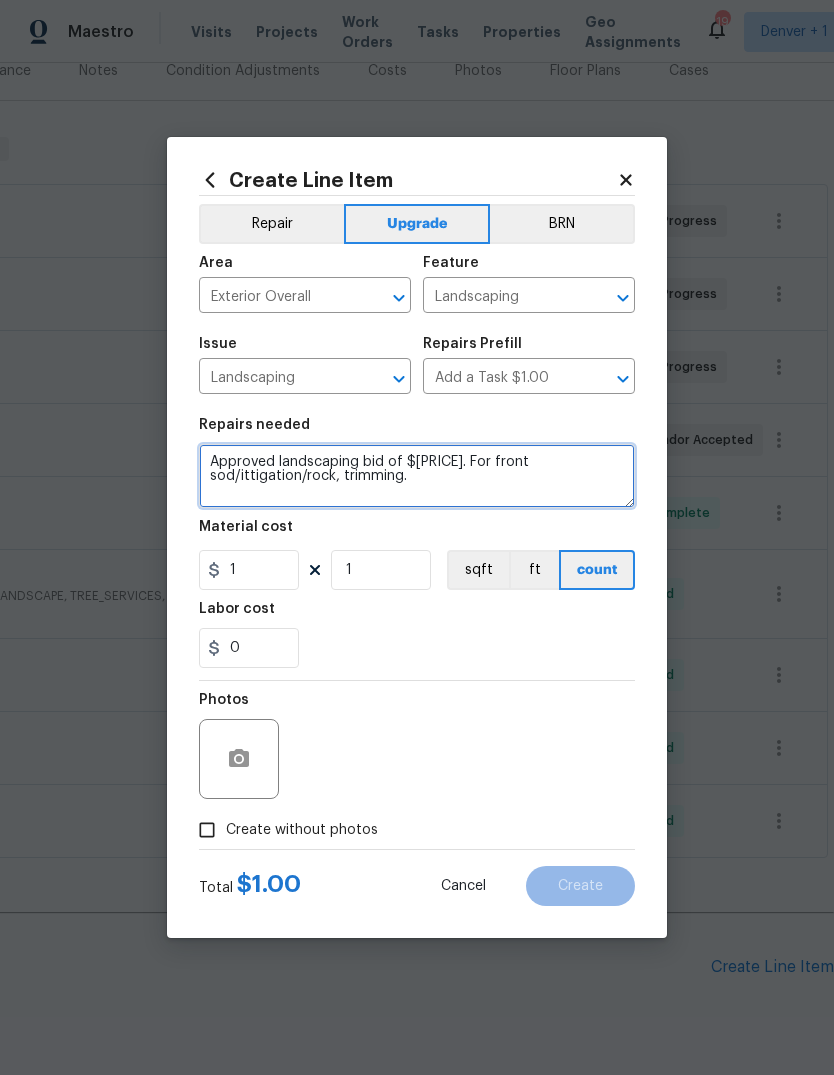 type on "Approved landscaping bid of $[PRICE]. For front sod/ittigation/rock, trimming." 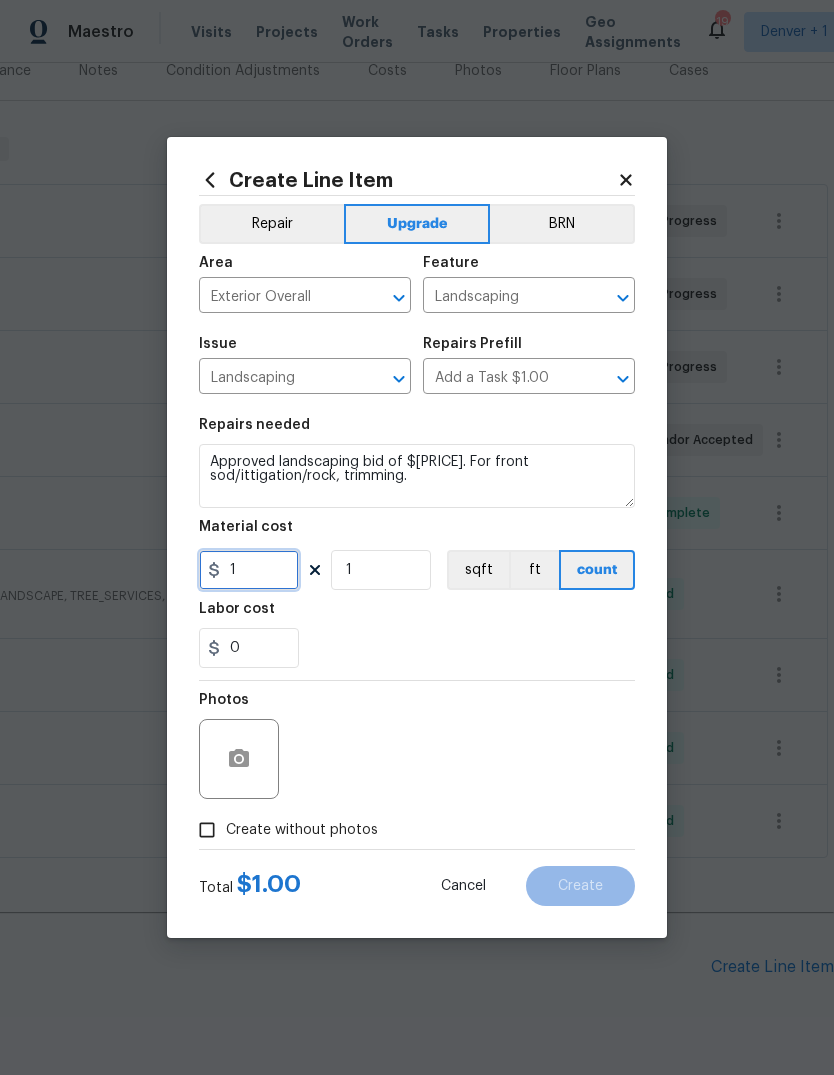 click on "1" at bounding box center (249, 570) 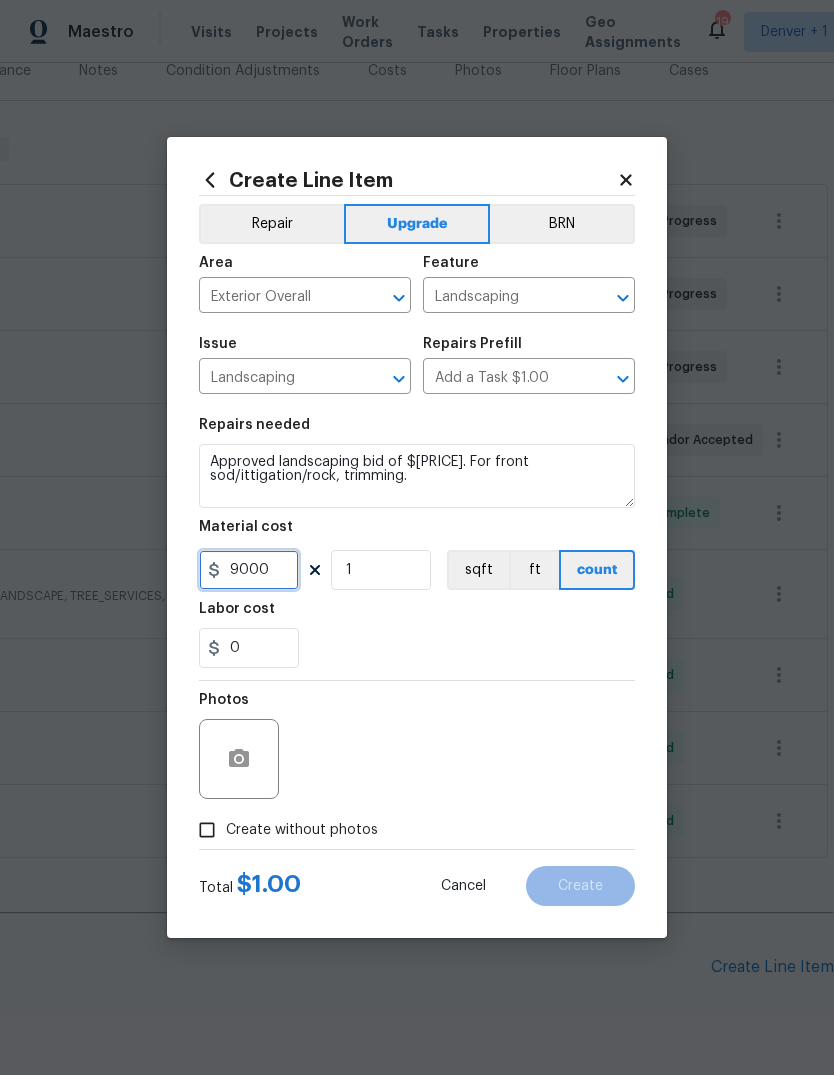 type on "9000" 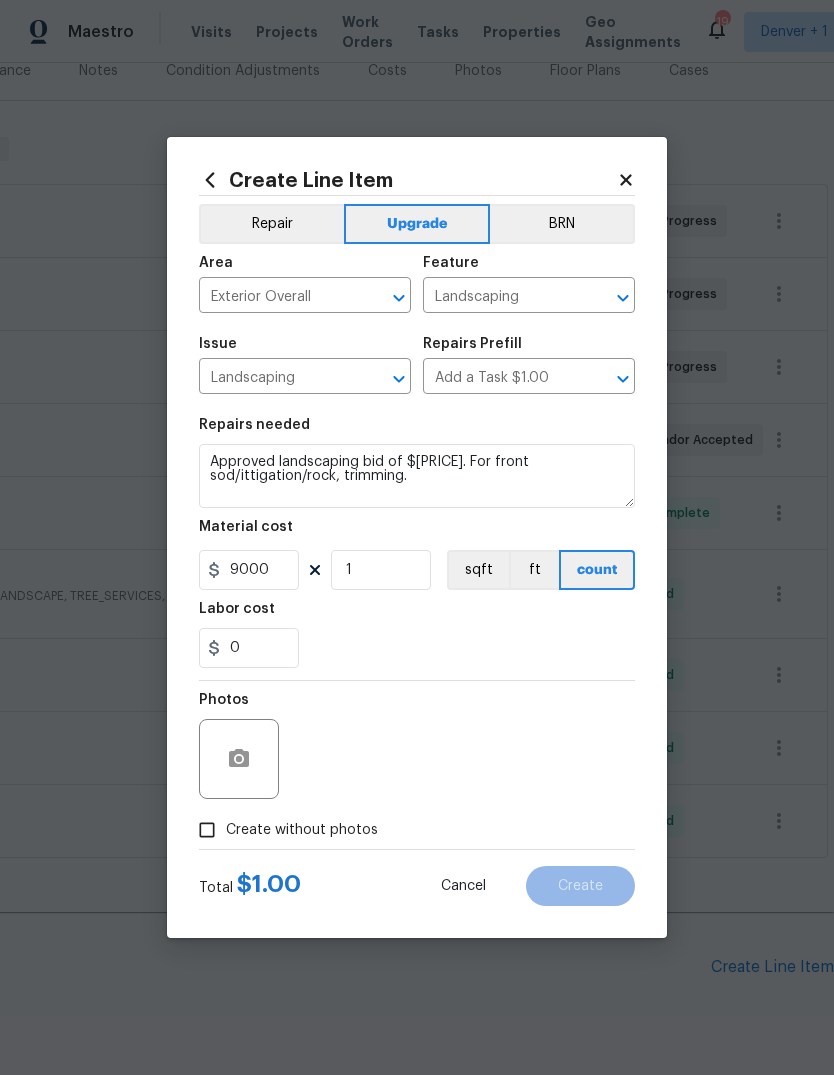 click on "0" at bounding box center [417, 648] 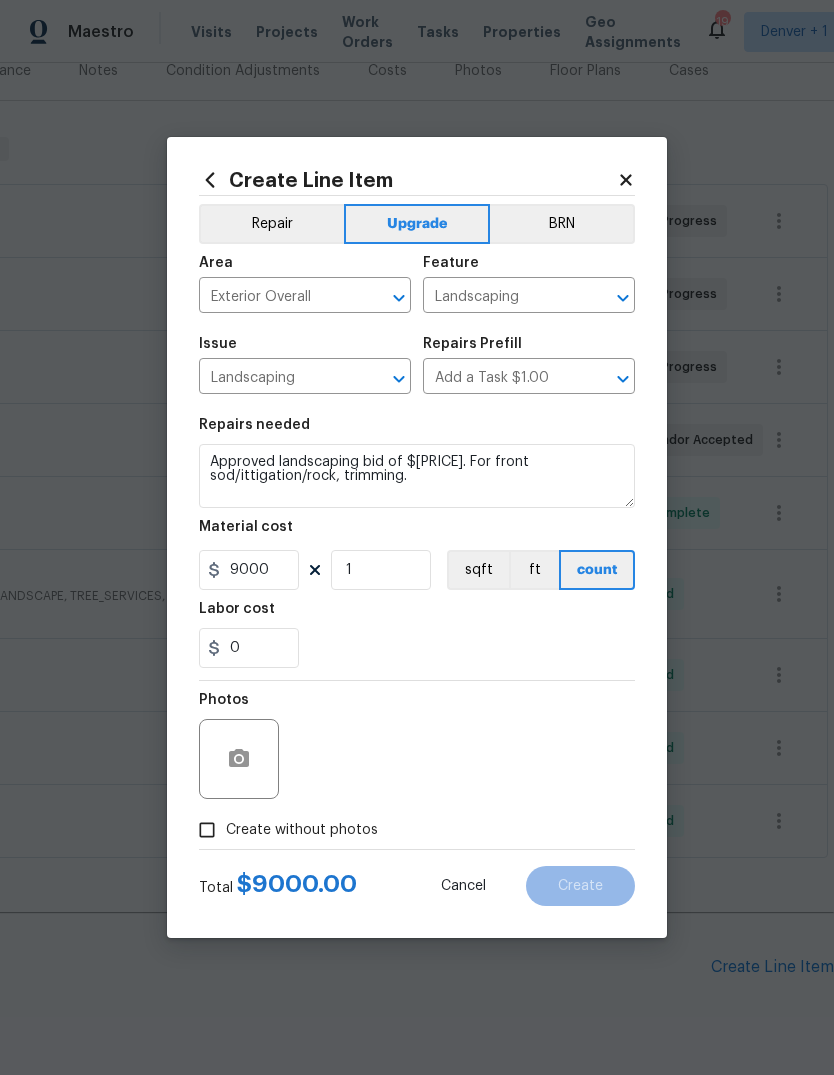click on "Create without photos" at bounding box center (207, 830) 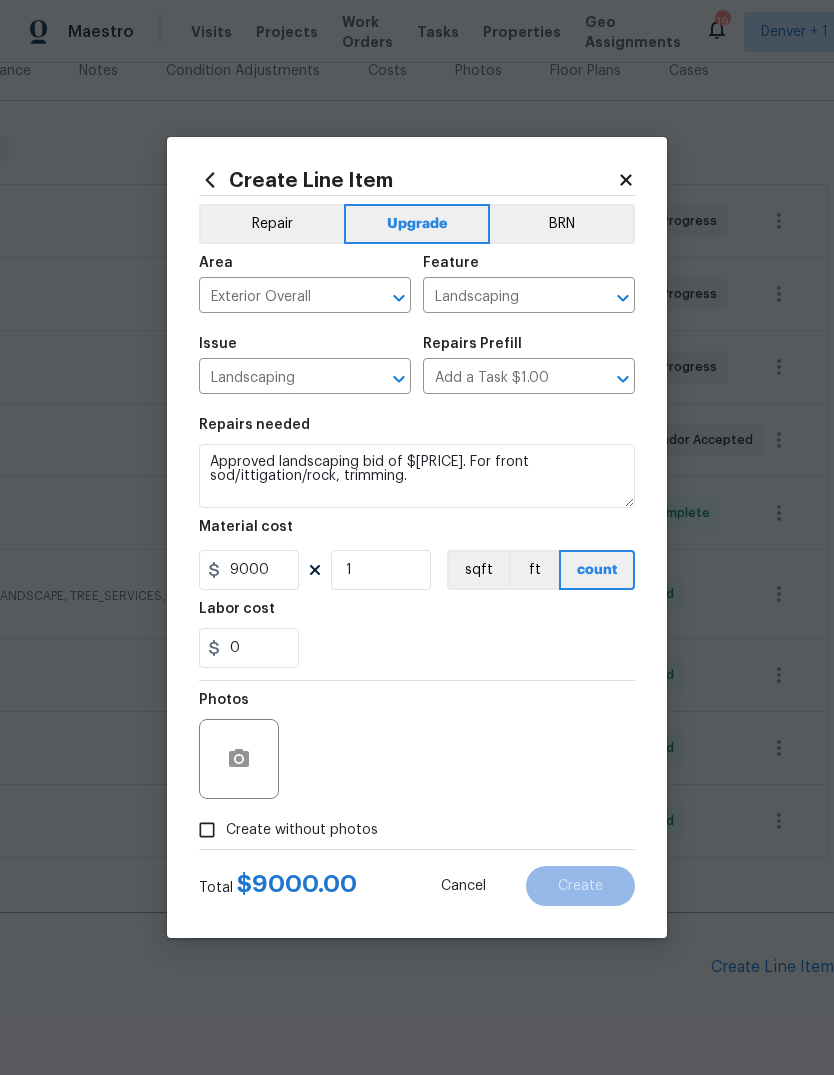 checkbox on "true" 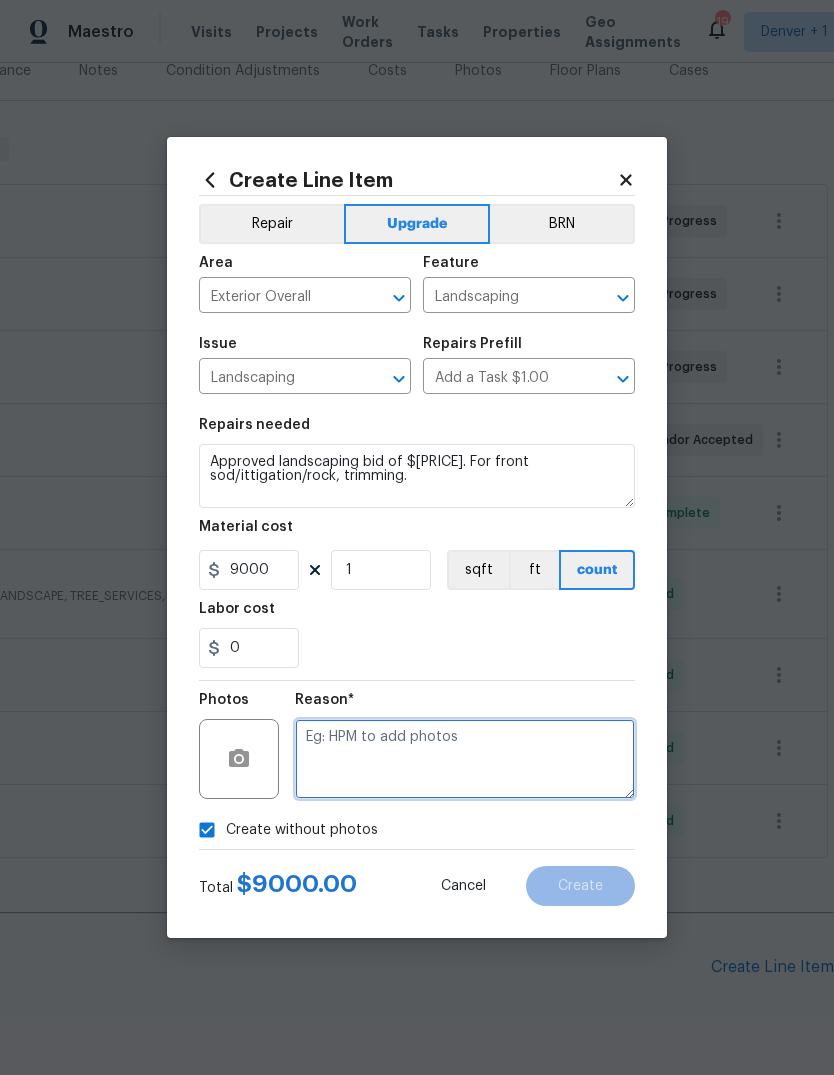 click at bounding box center [465, 759] 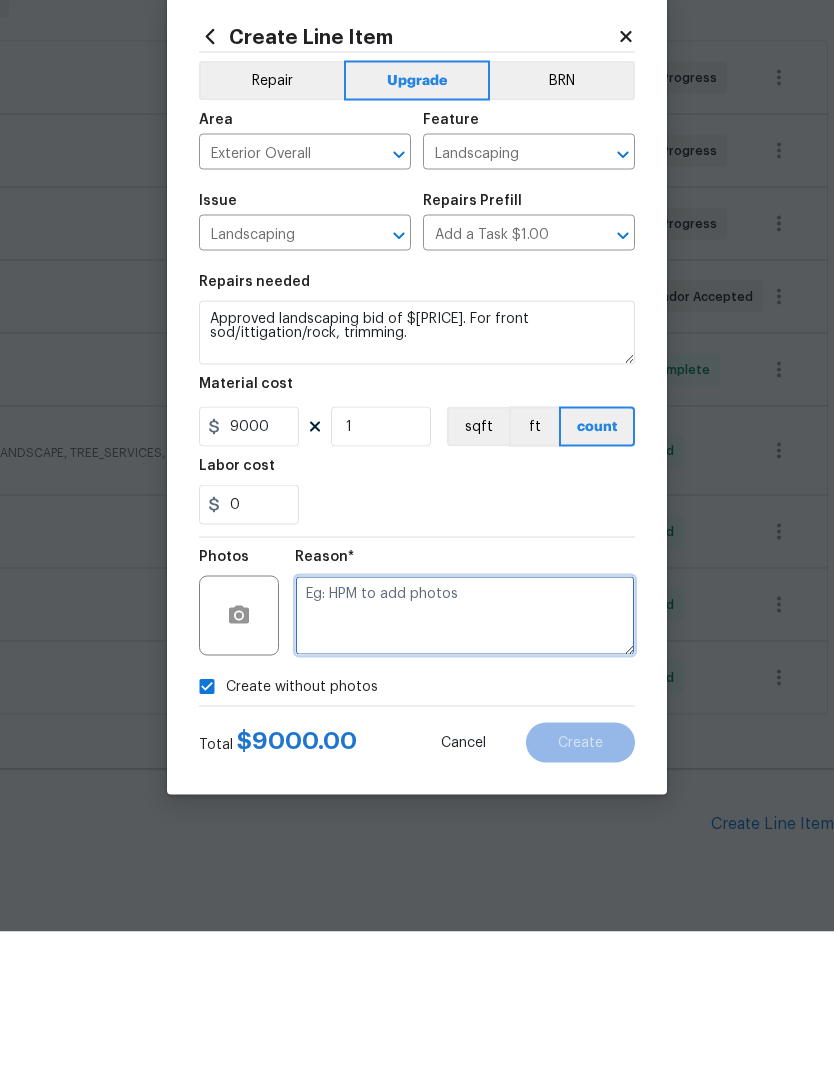 scroll, scrollTop: 53, scrollLeft: 0, axis: vertical 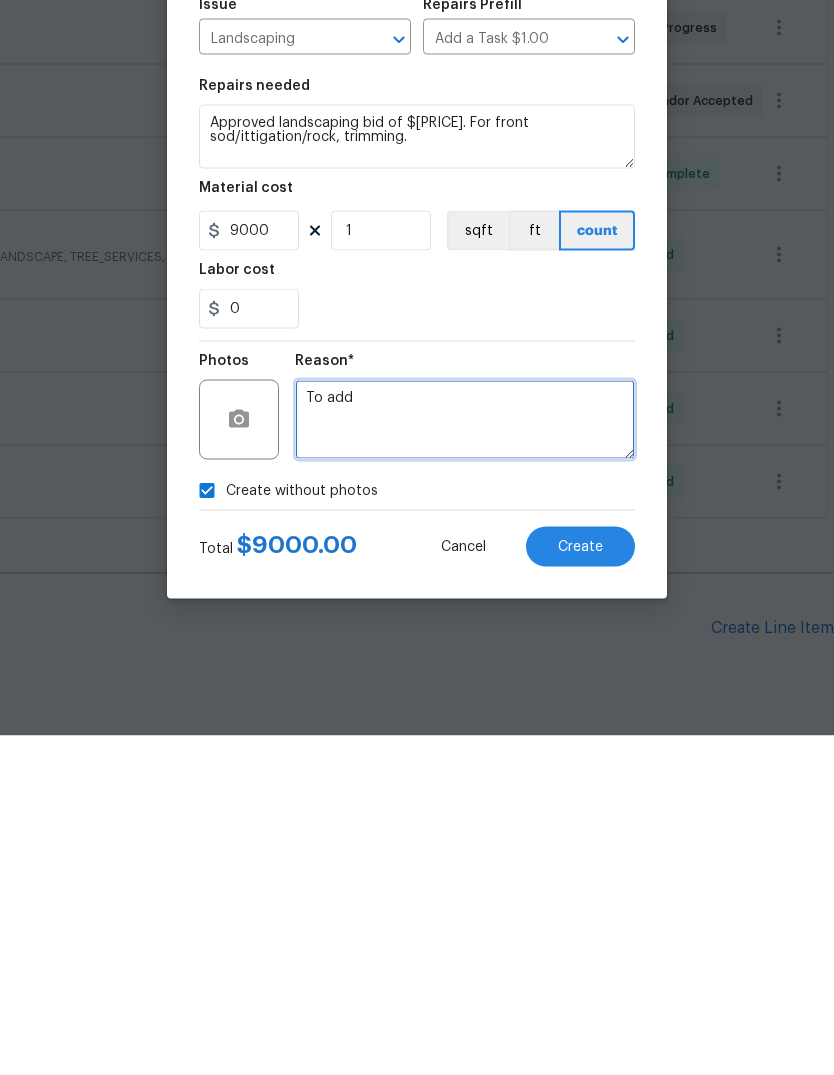 type on "To add" 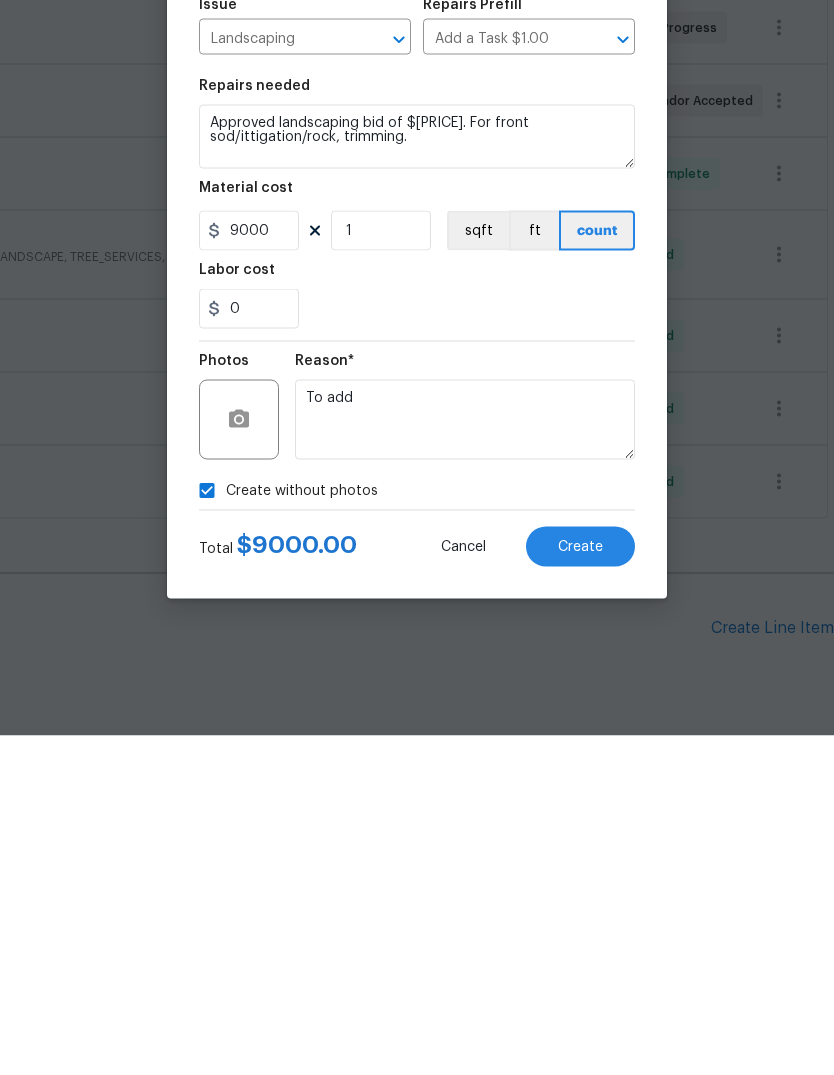 click on "Create" at bounding box center (580, 886) 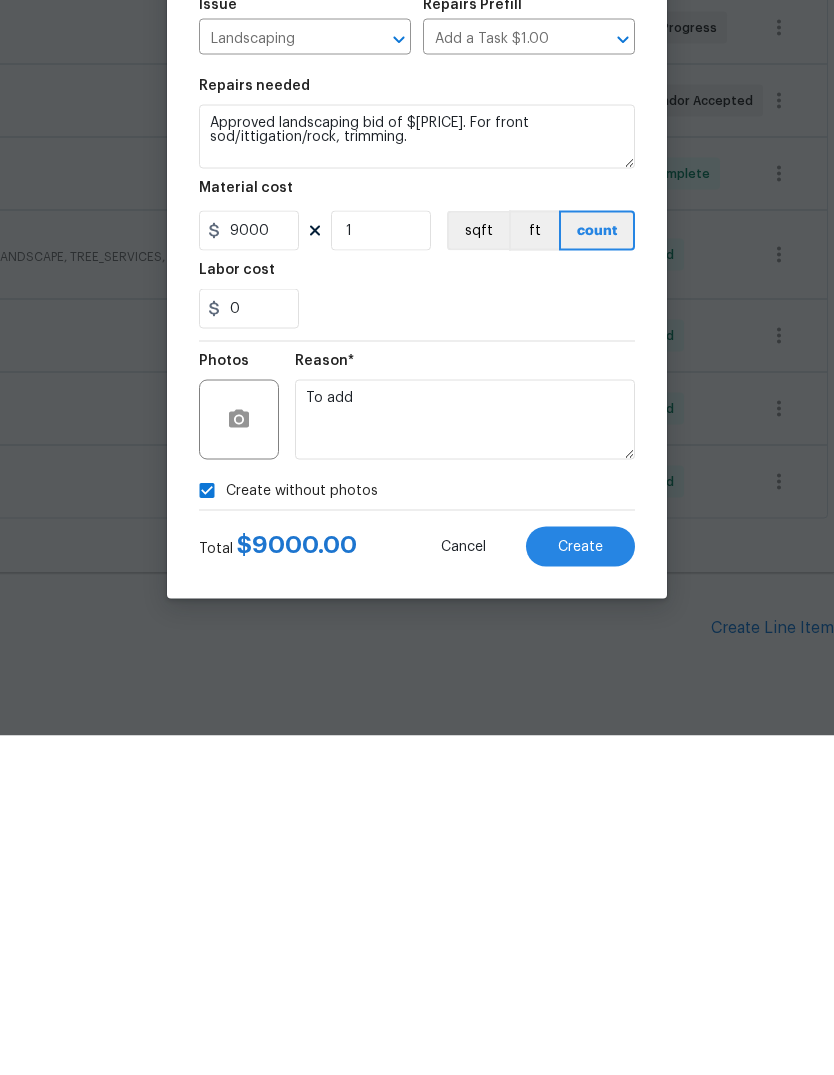 scroll, scrollTop: 75, scrollLeft: 0, axis: vertical 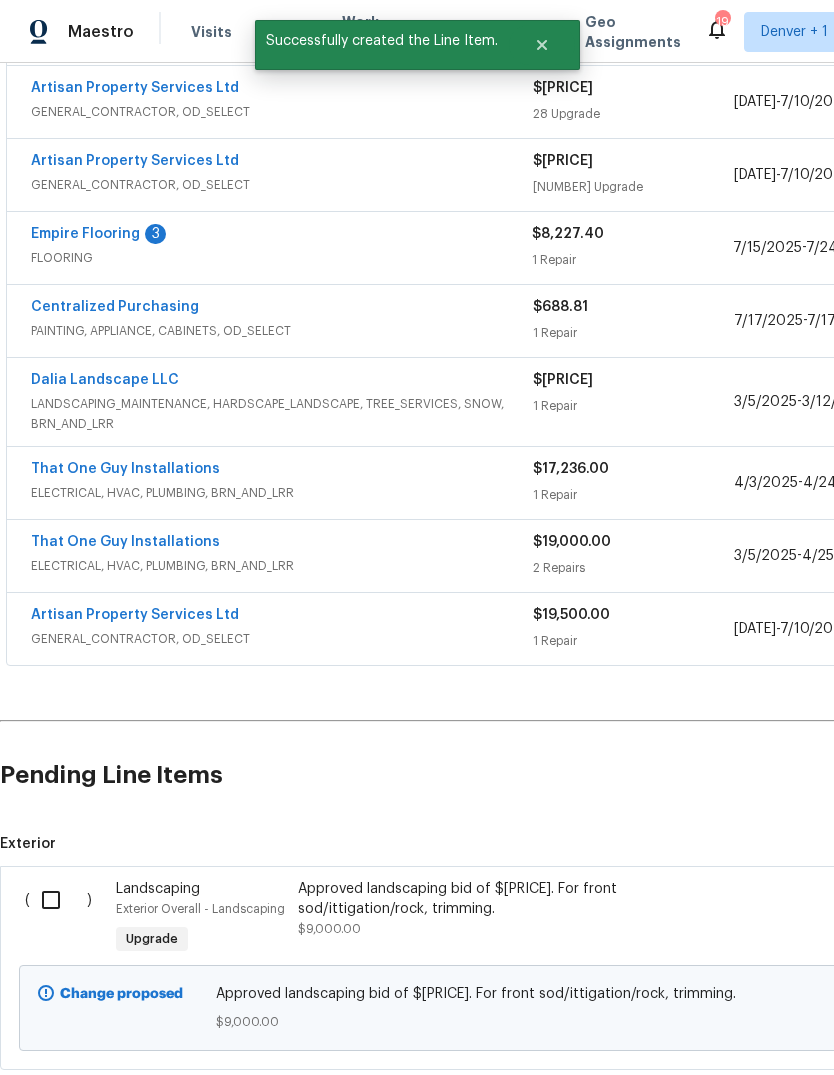 click at bounding box center [58, 900] 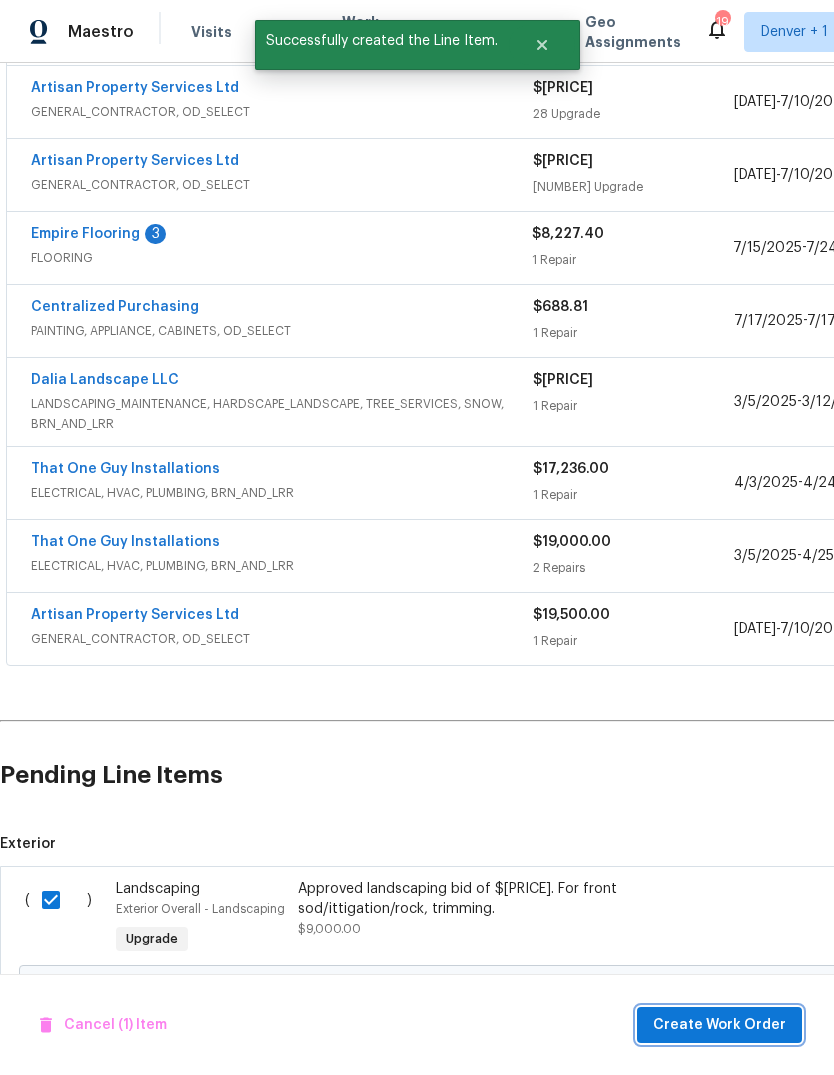 click on "Create Work Order" at bounding box center [719, 1025] 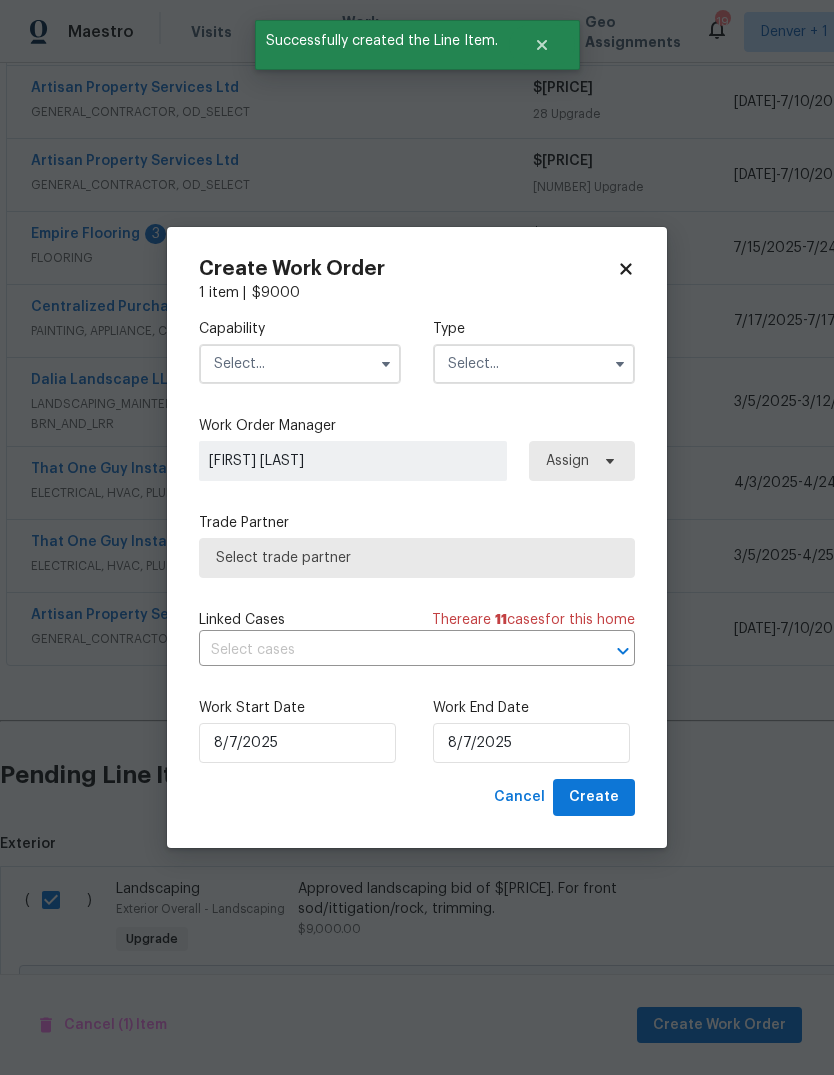 click at bounding box center (300, 364) 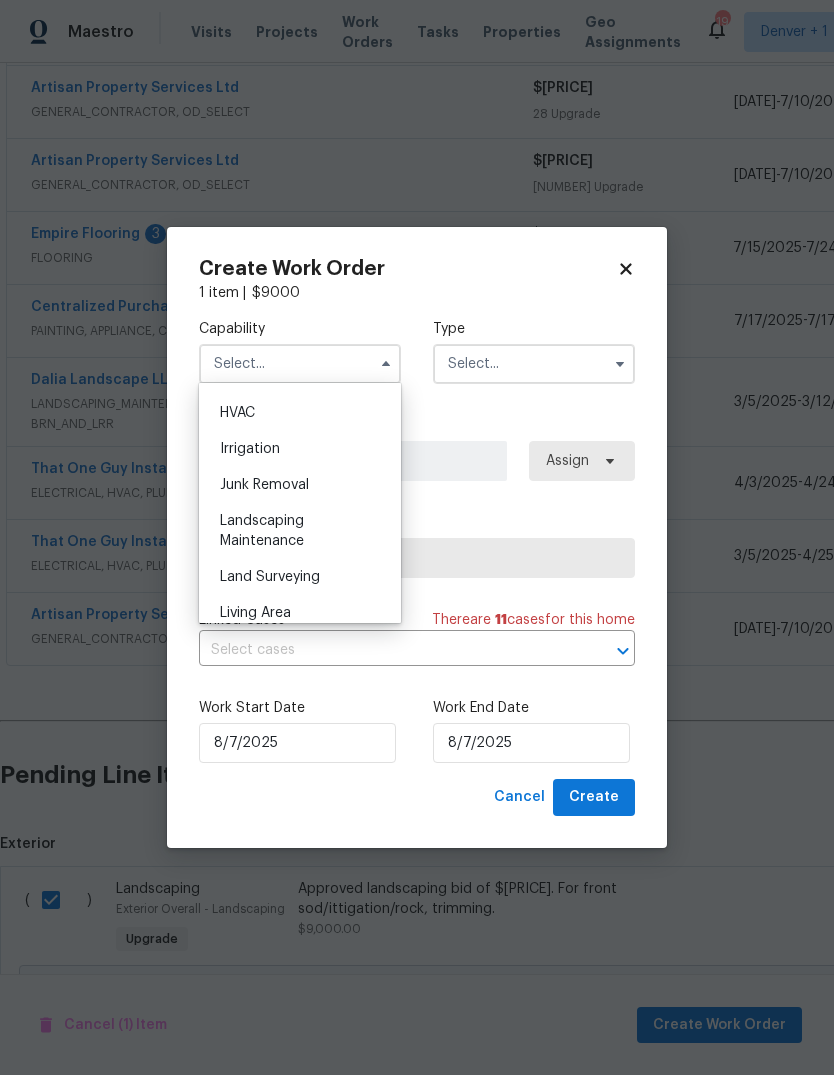 scroll, scrollTop: 1236, scrollLeft: 0, axis: vertical 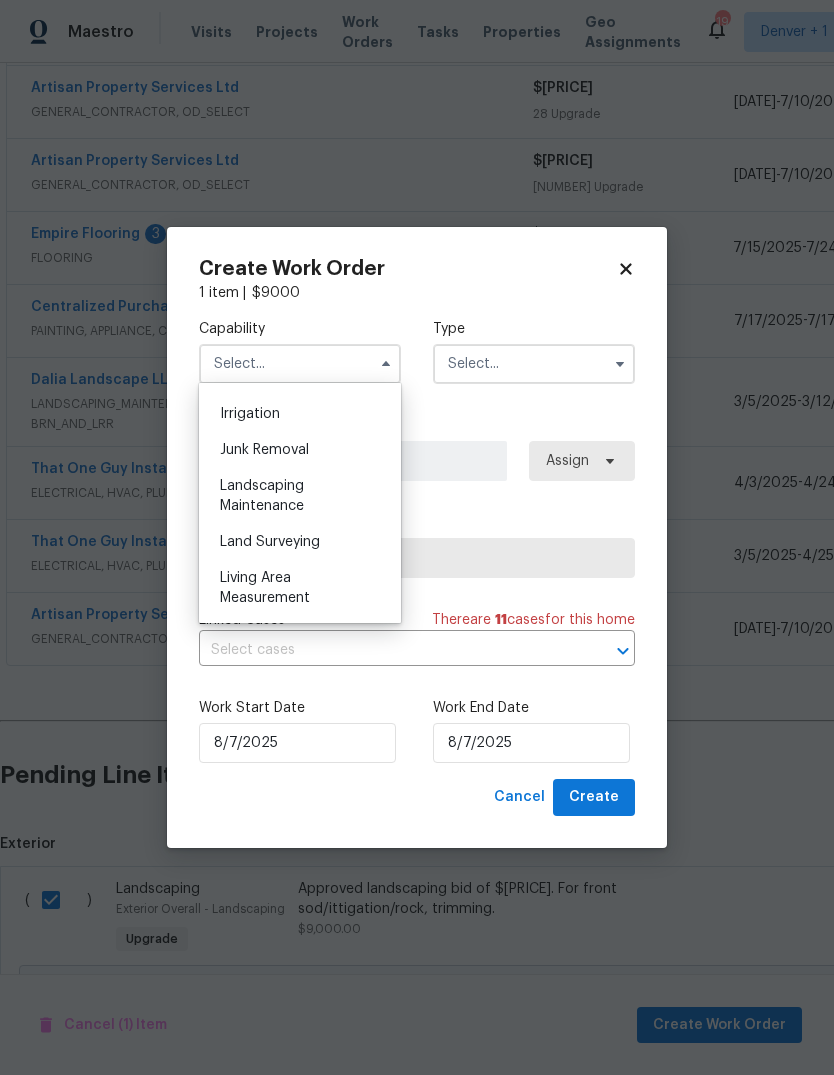 click on "Landscaping Maintenance" at bounding box center [300, 496] 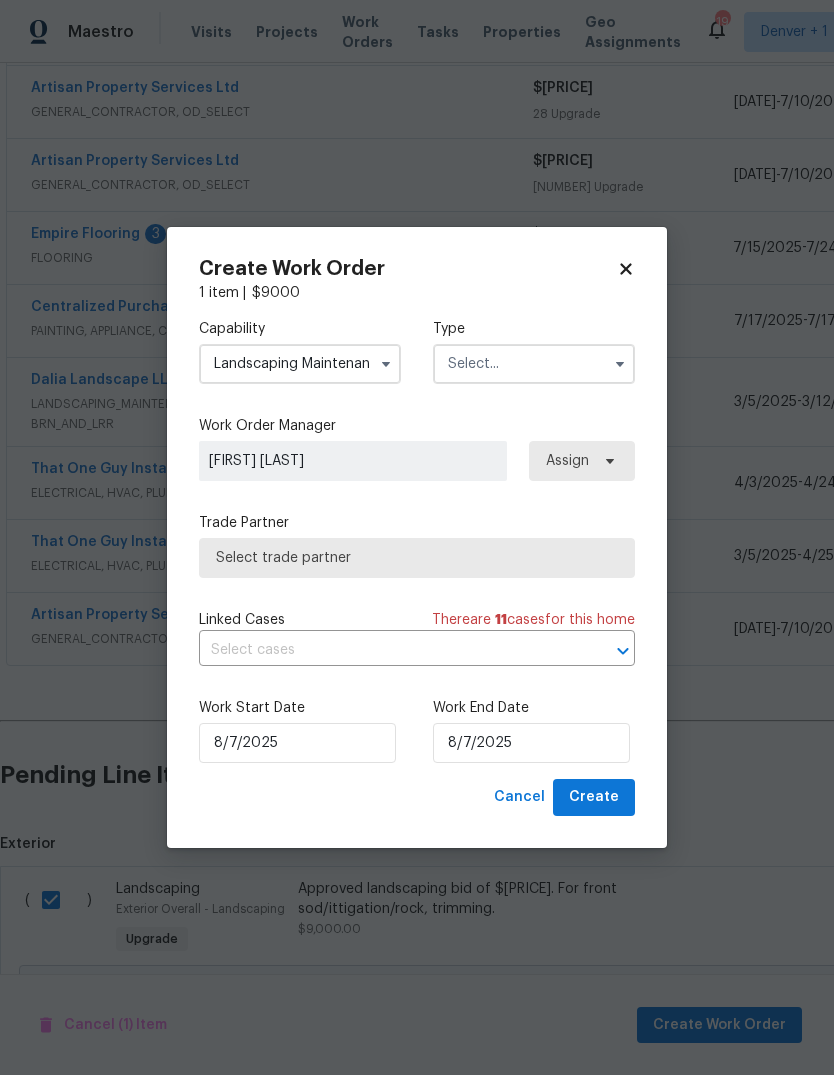 type on "Landscaping Maintenance" 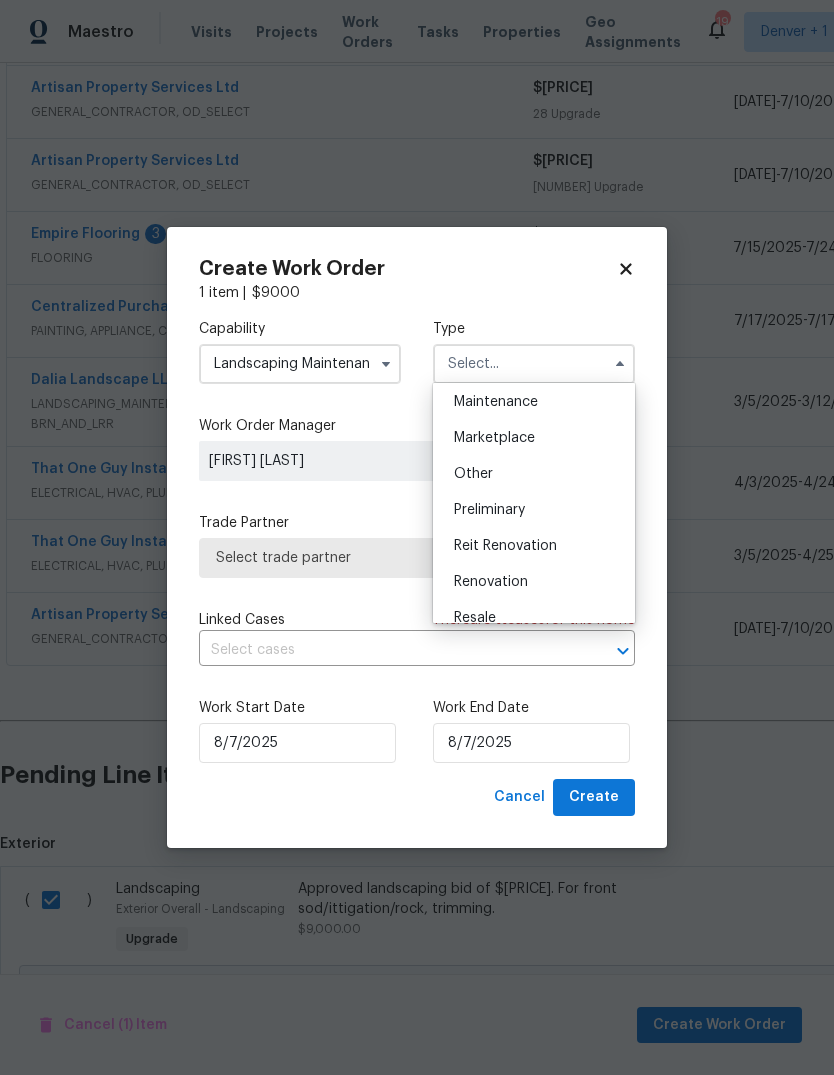 scroll, scrollTop: 347, scrollLeft: 0, axis: vertical 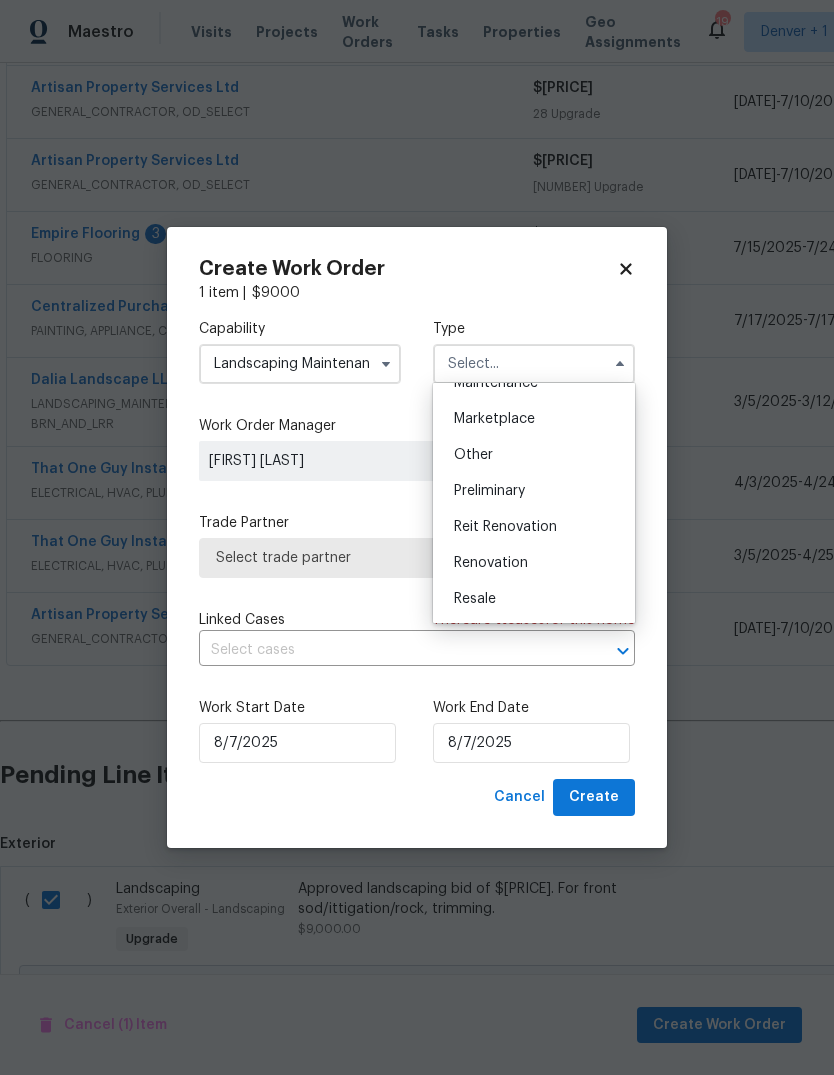 click on "Renovation" at bounding box center [491, 563] 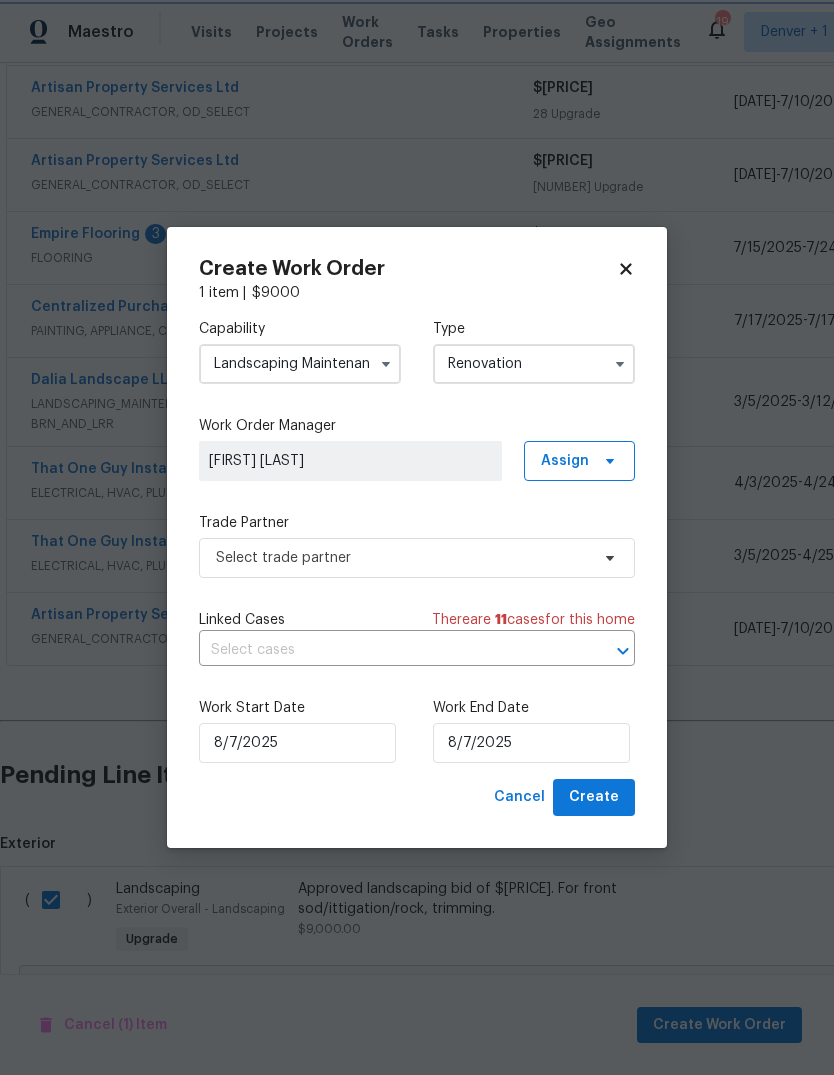 scroll, scrollTop: 0, scrollLeft: 0, axis: both 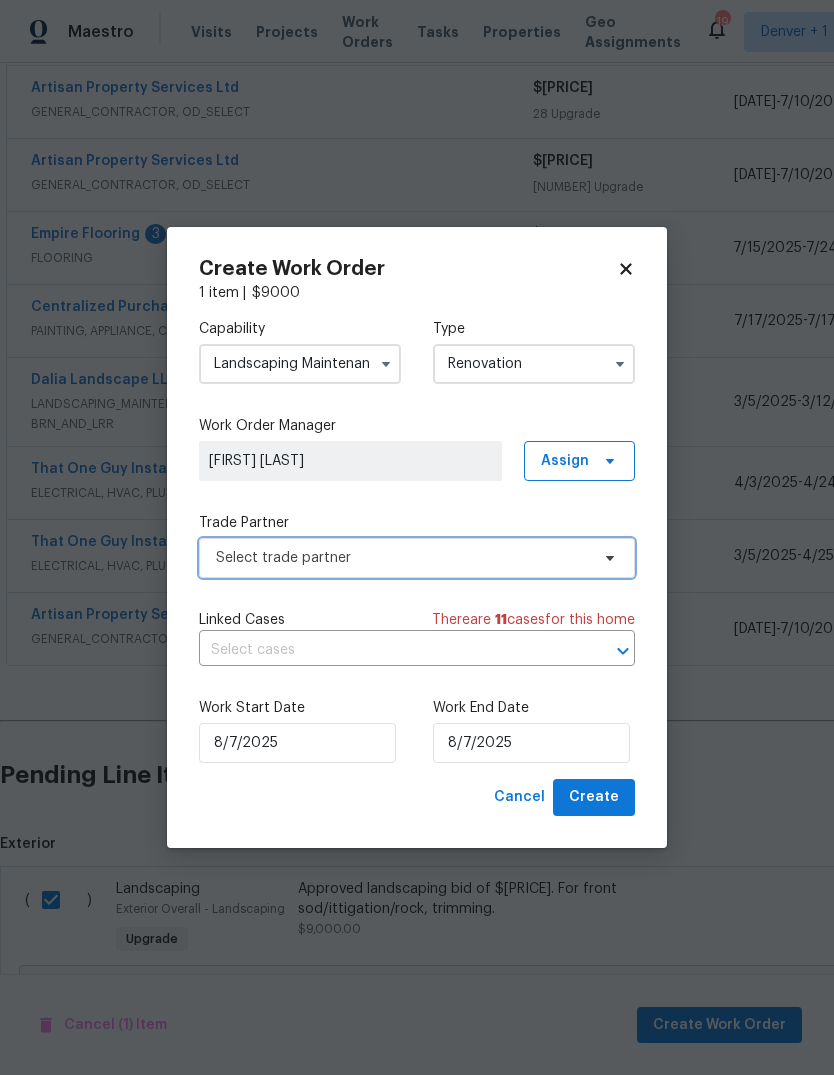 click on "Select trade partner" at bounding box center (402, 558) 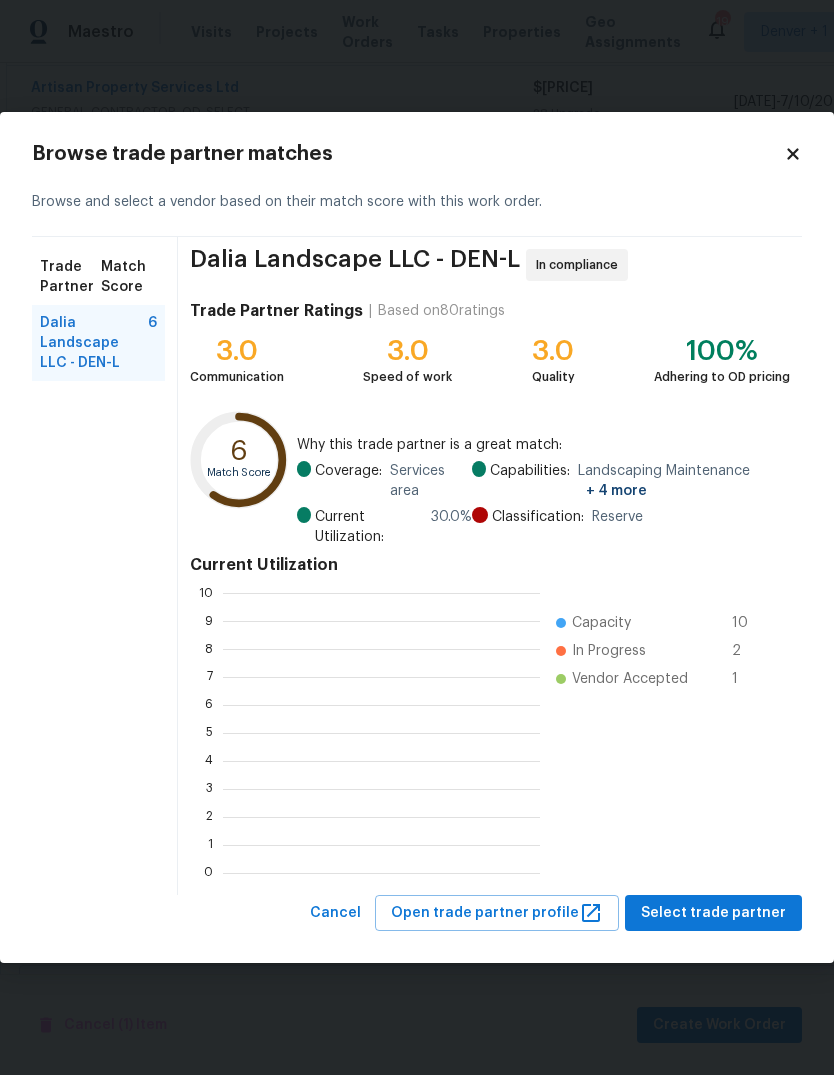 scroll, scrollTop: 2, scrollLeft: 2, axis: both 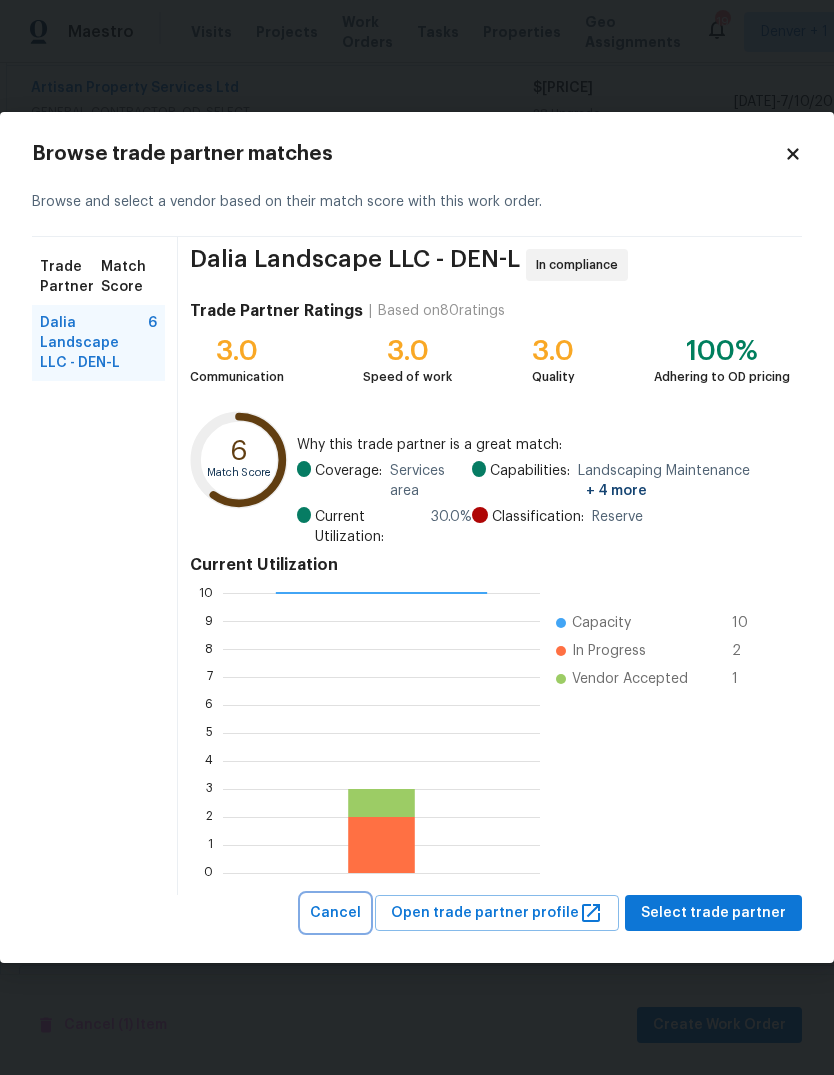 click on "Cancel" at bounding box center [335, 913] 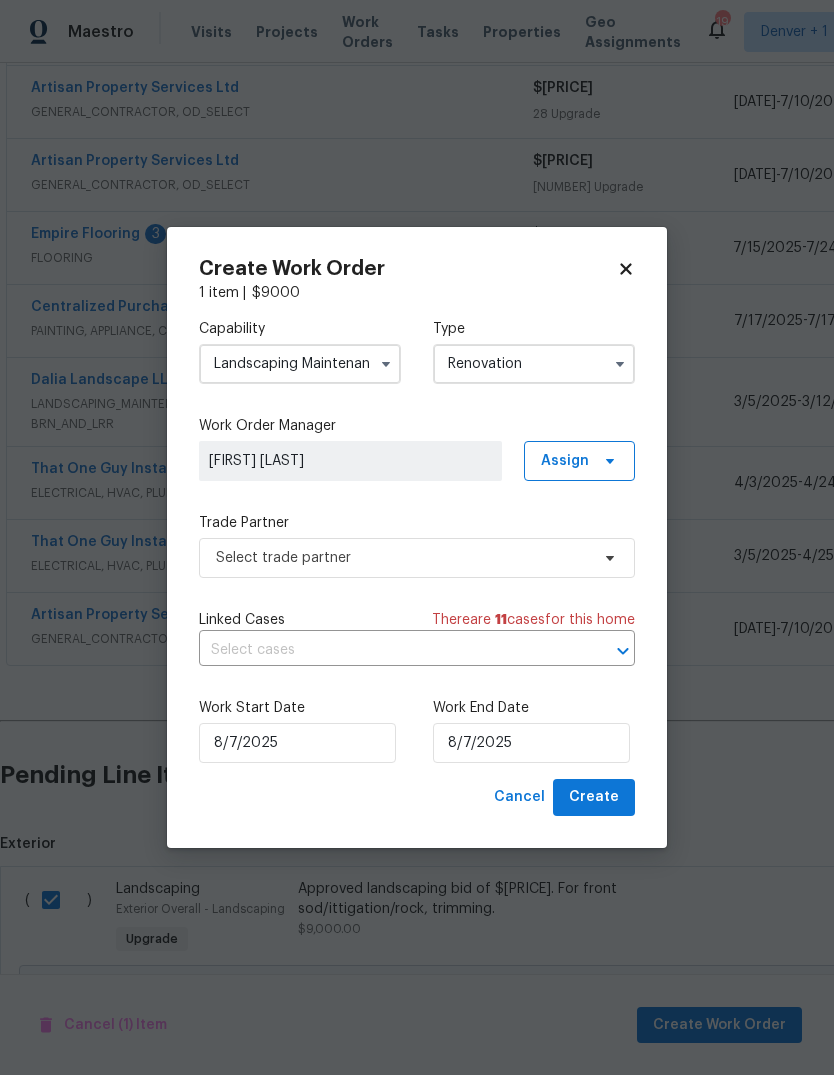 click on "Landscaping Maintenance" at bounding box center [300, 364] 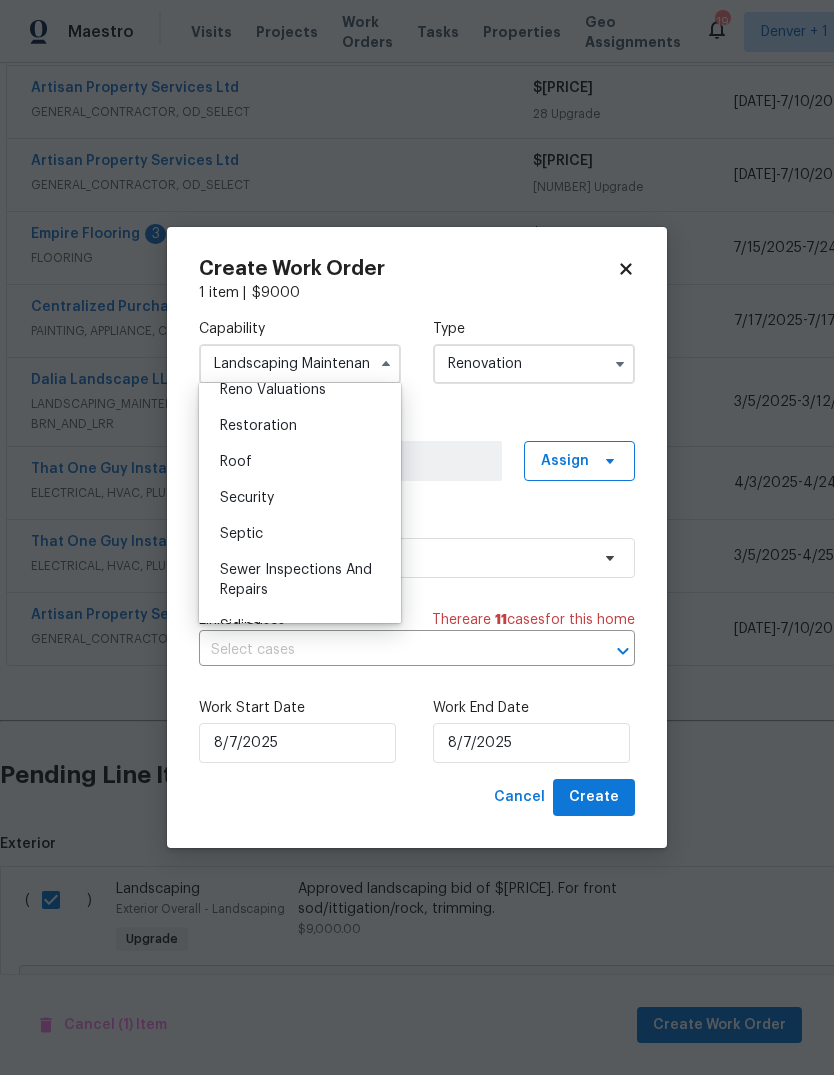 scroll, scrollTop: 2015, scrollLeft: 0, axis: vertical 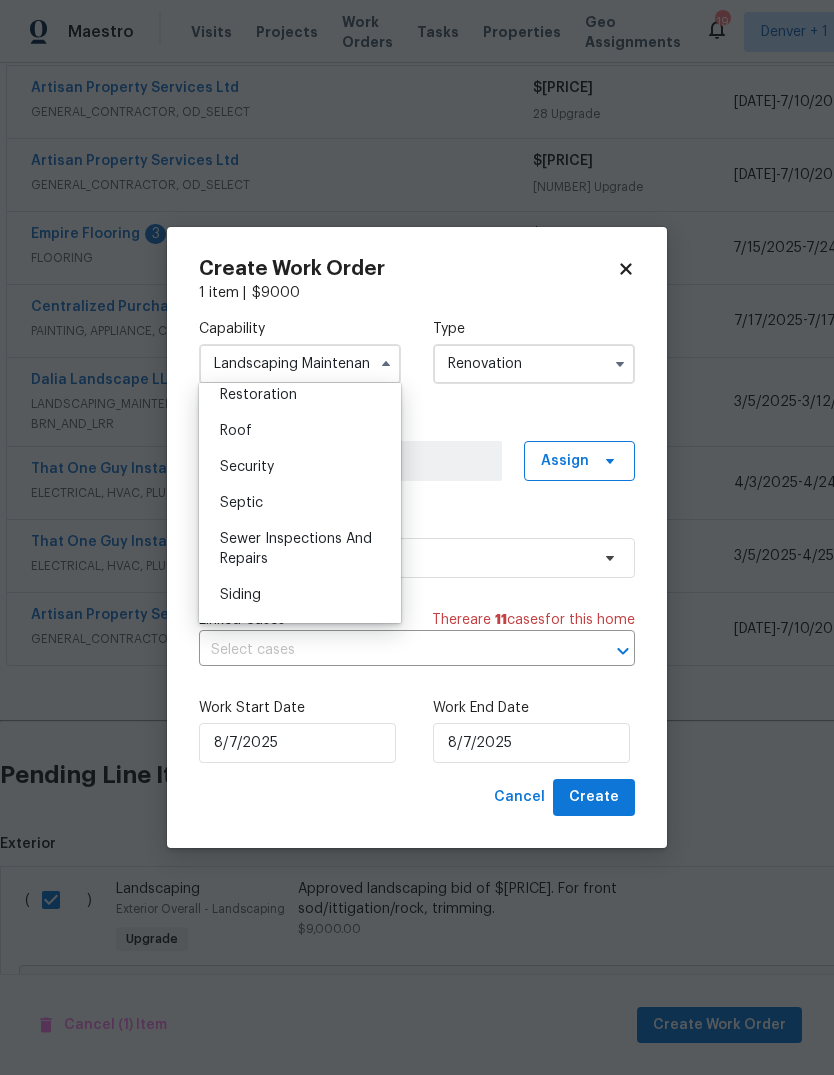 click on "Sewer Inspections And Repairs" at bounding box center (300, 549) 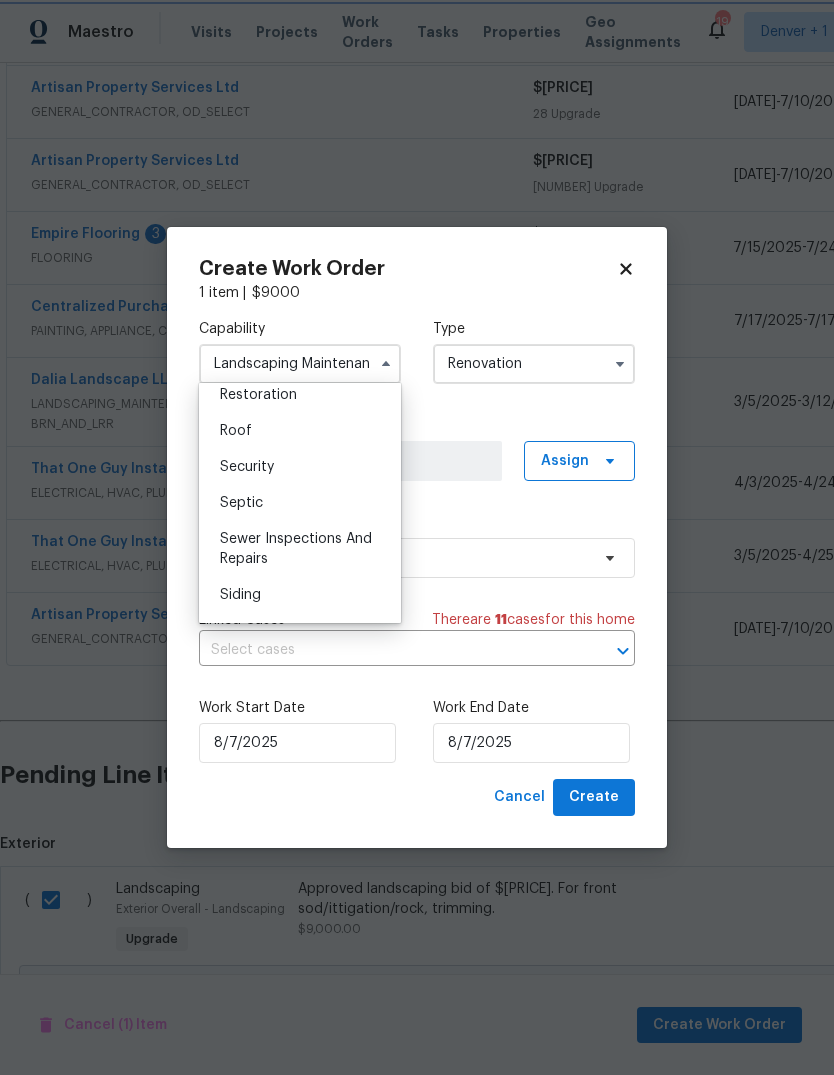 type on "Sewer Inspections And Repairs" 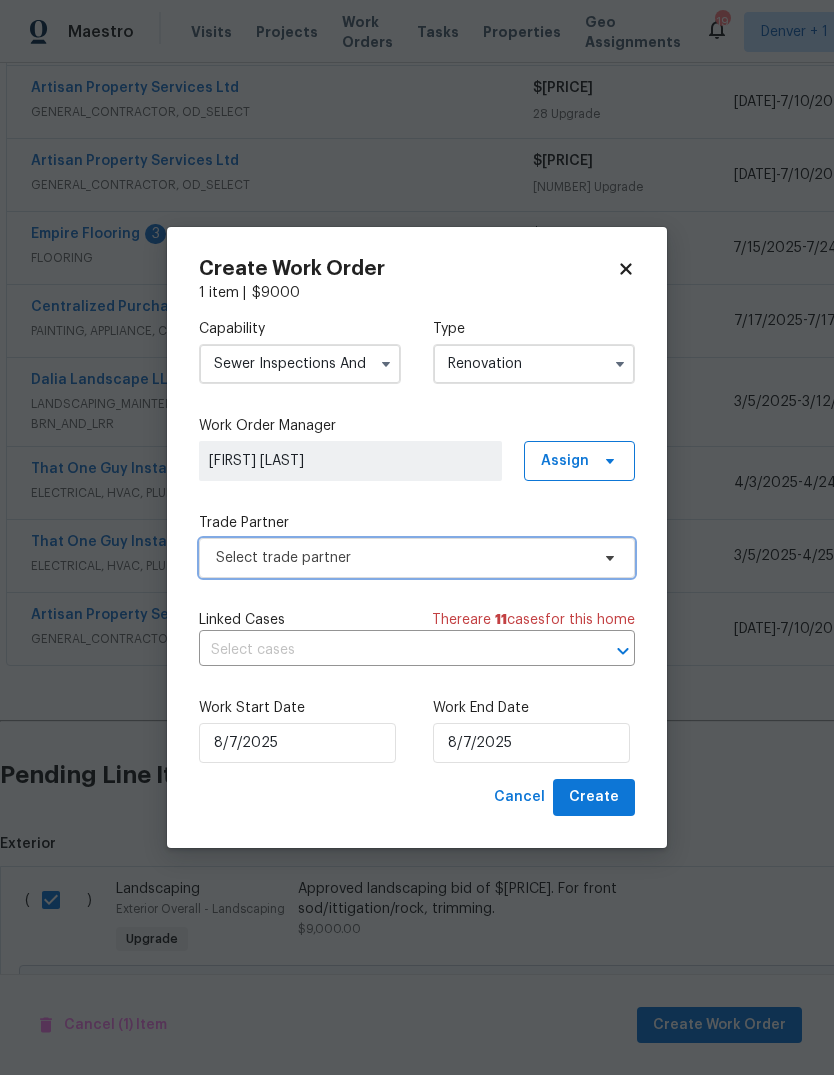 click 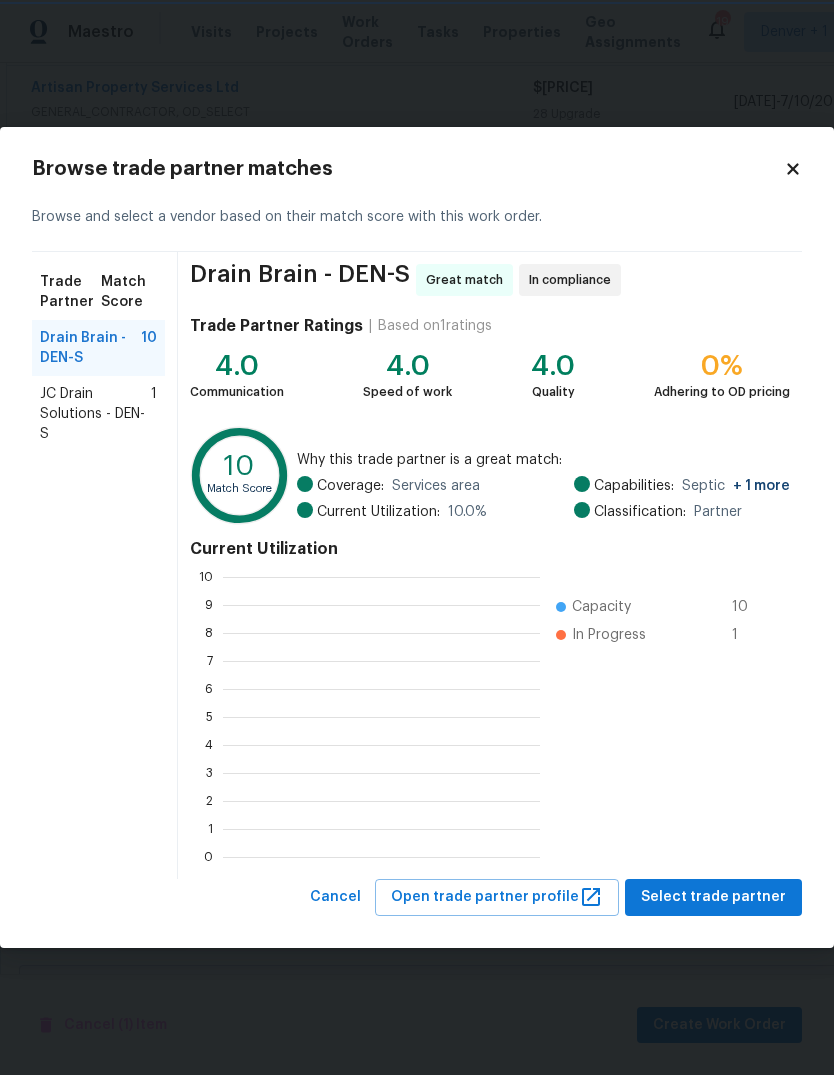 scroll, scrollTop: 280, scrollLeft: 317, axis: both 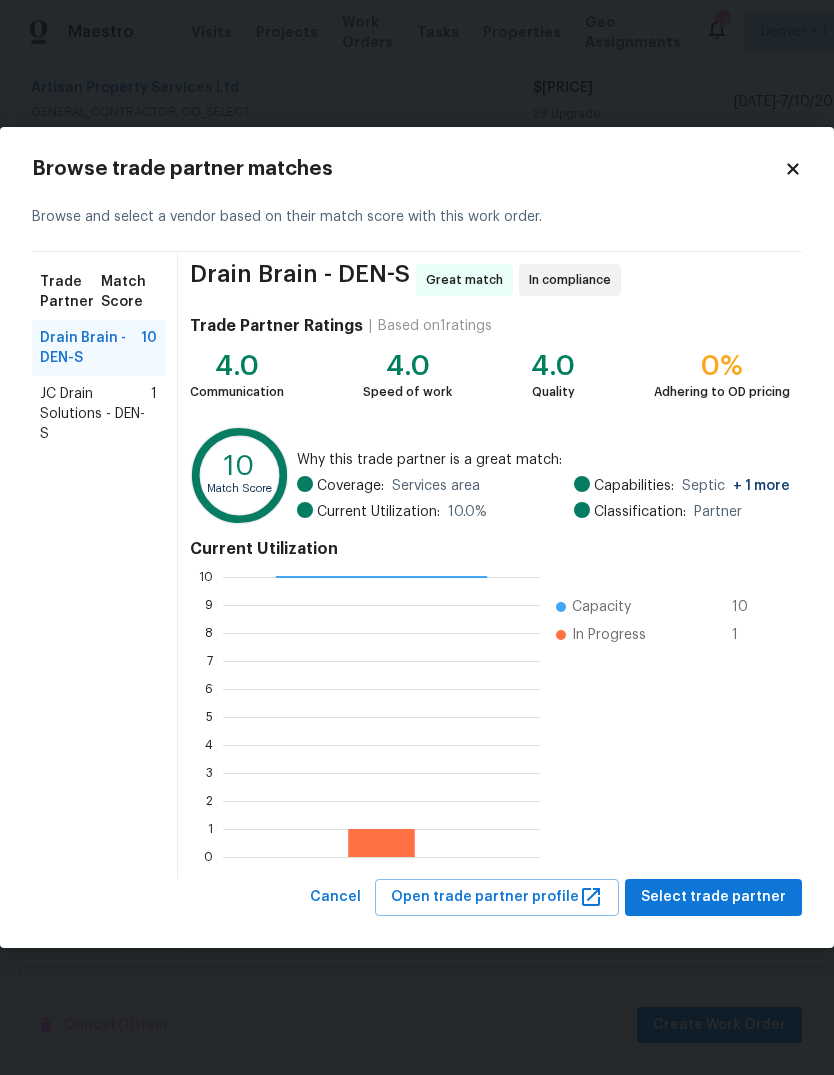 click on "JC Drain Solutions - DEN-S" at bounding box center (95, 414) 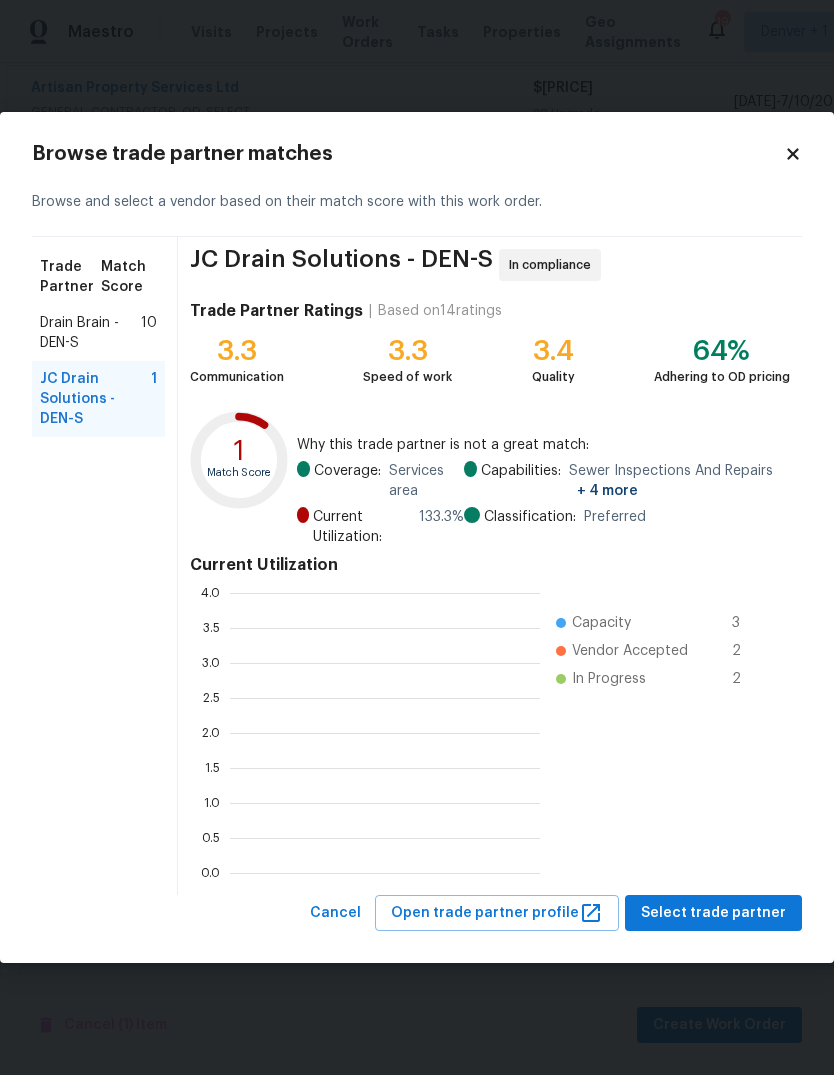 scroll, scrollTop: 2, scrollLeft: 2, axis: both 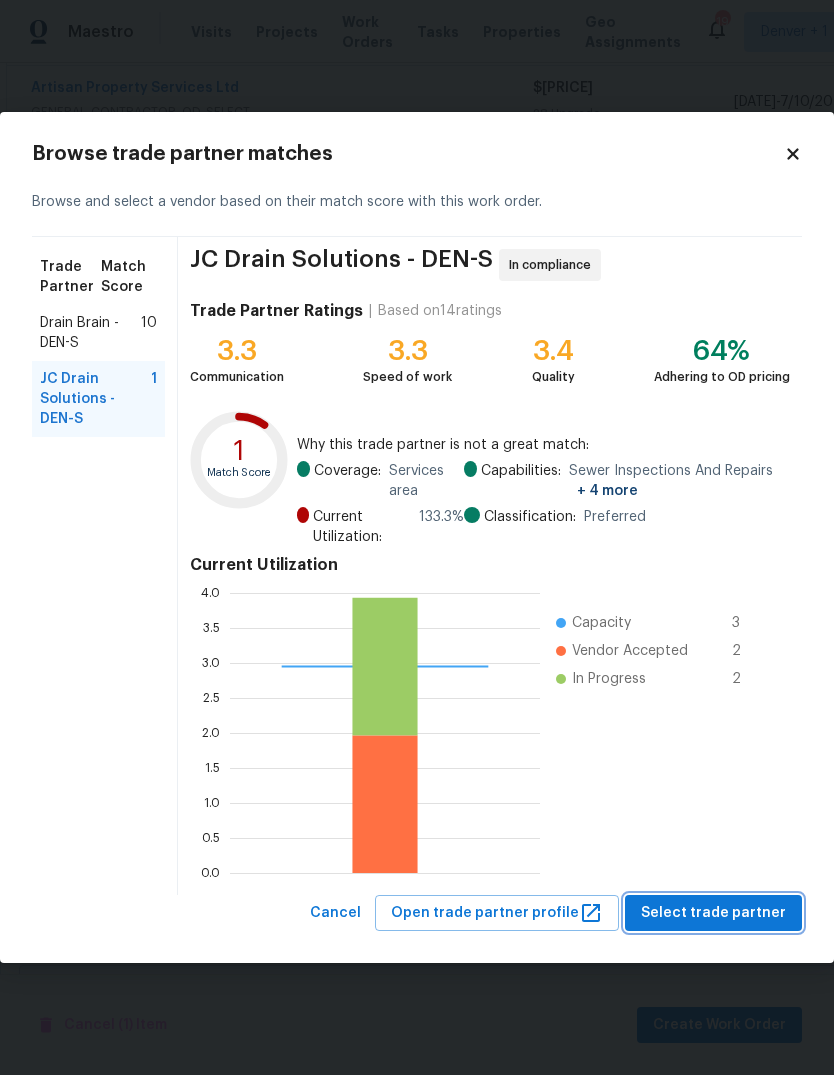 click on "Select trade partner" at bounding box center (713, 913) 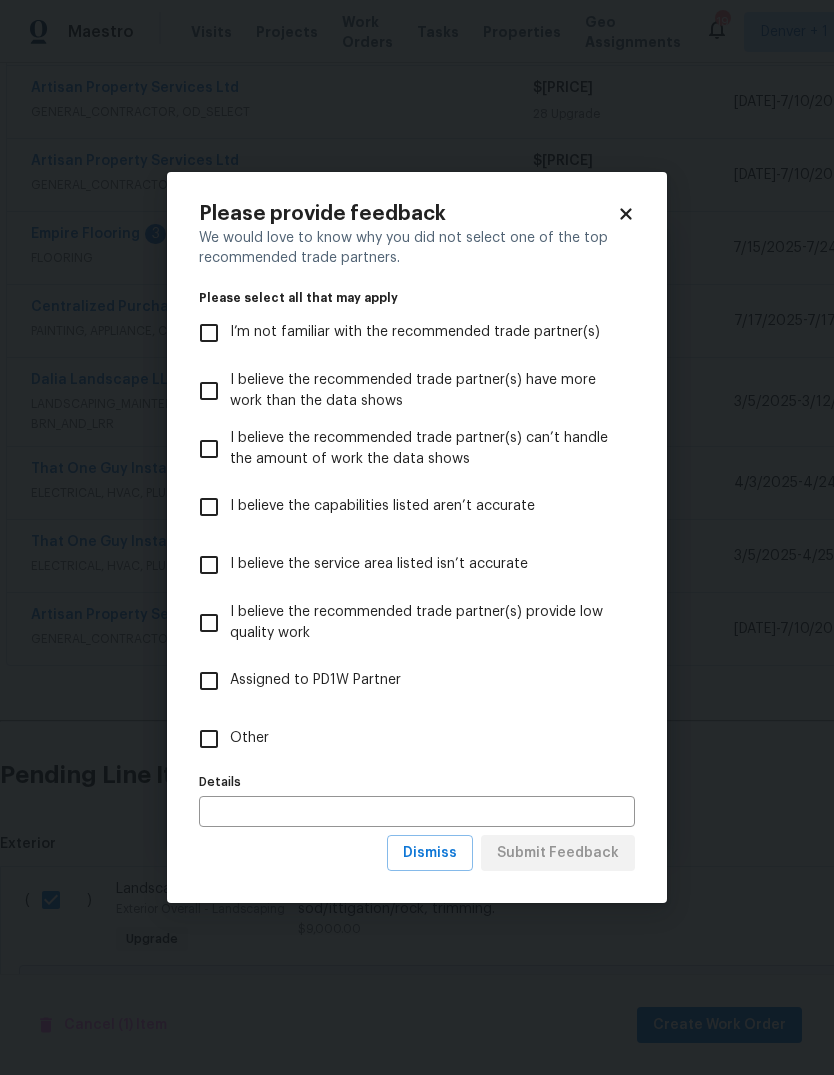 click on "Other" at bounding box center (209, 739) 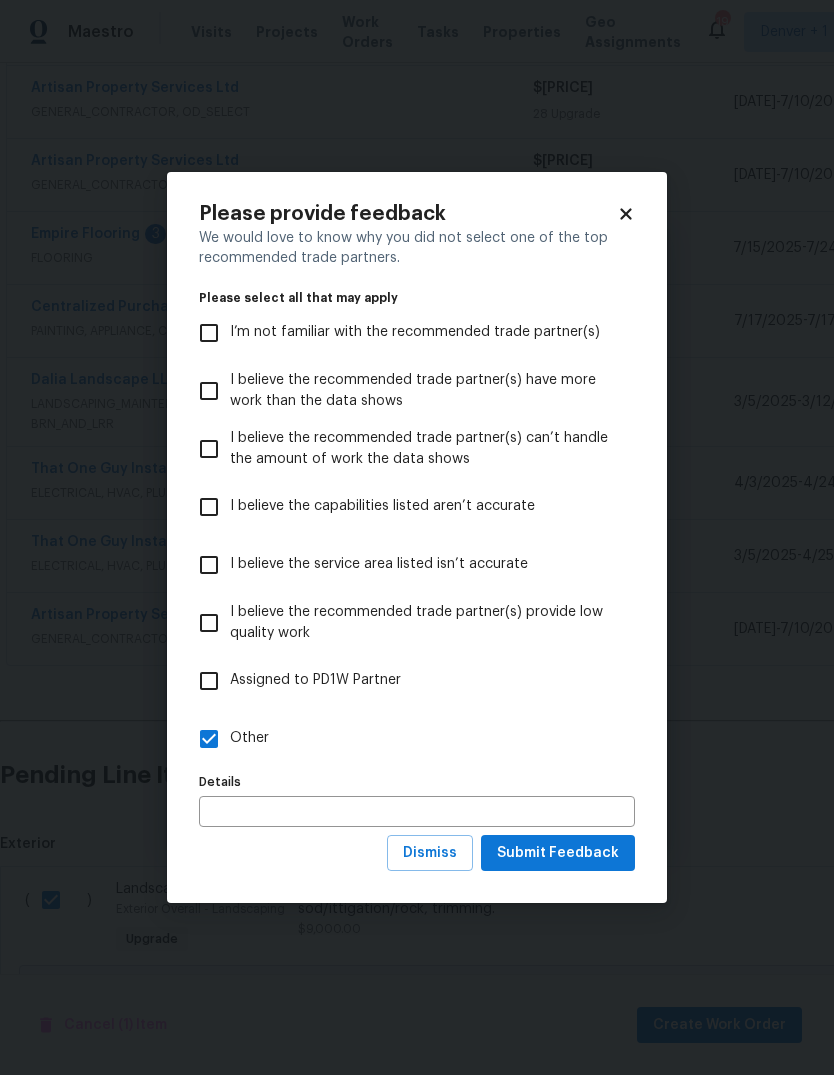 click at bounding box center (417, 811) 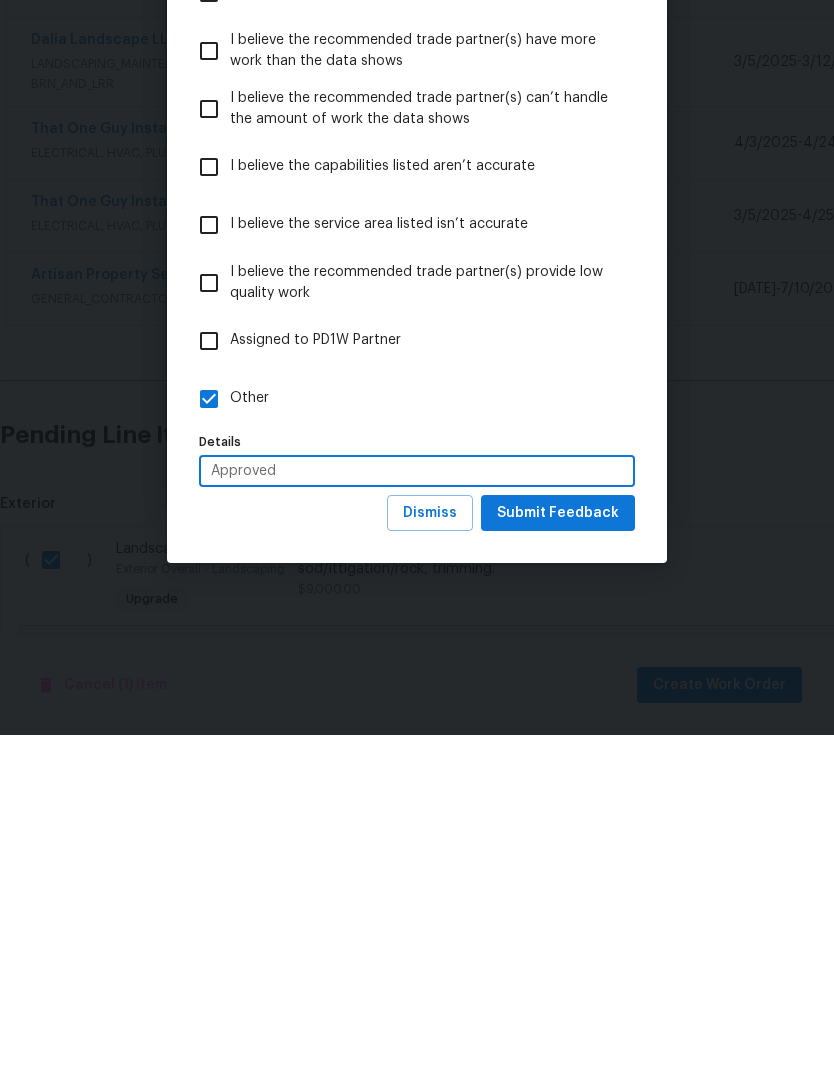 type on "Approved" 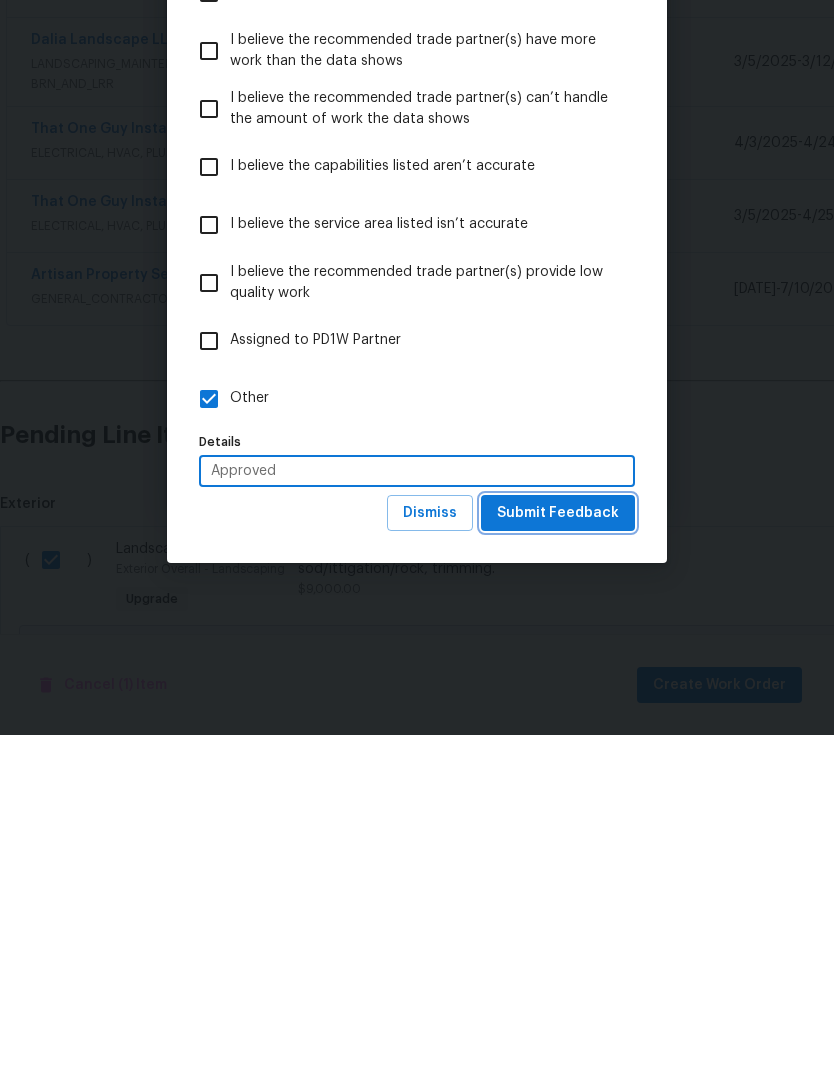 click on "Submit Feedback" at bounding box center [558, 853] 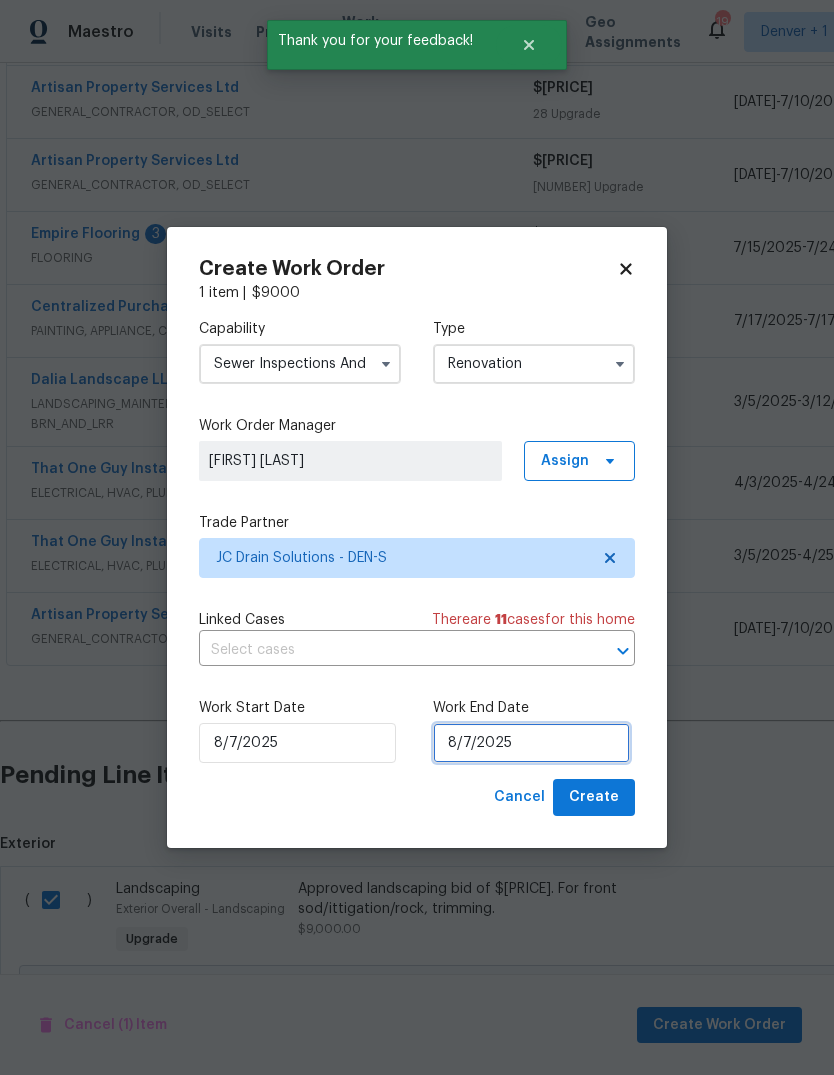 click on "8/7/2025" at bounding box center [531, 743] 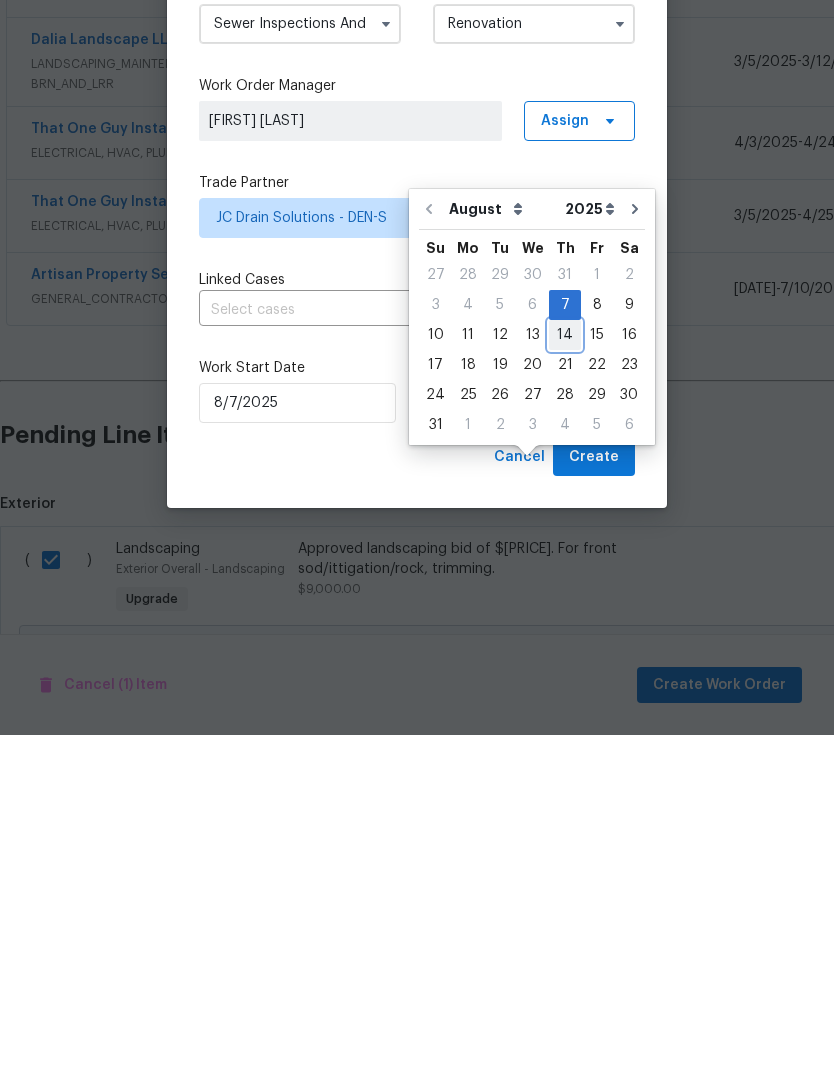 click on "14" at bounding box center [565, 675] 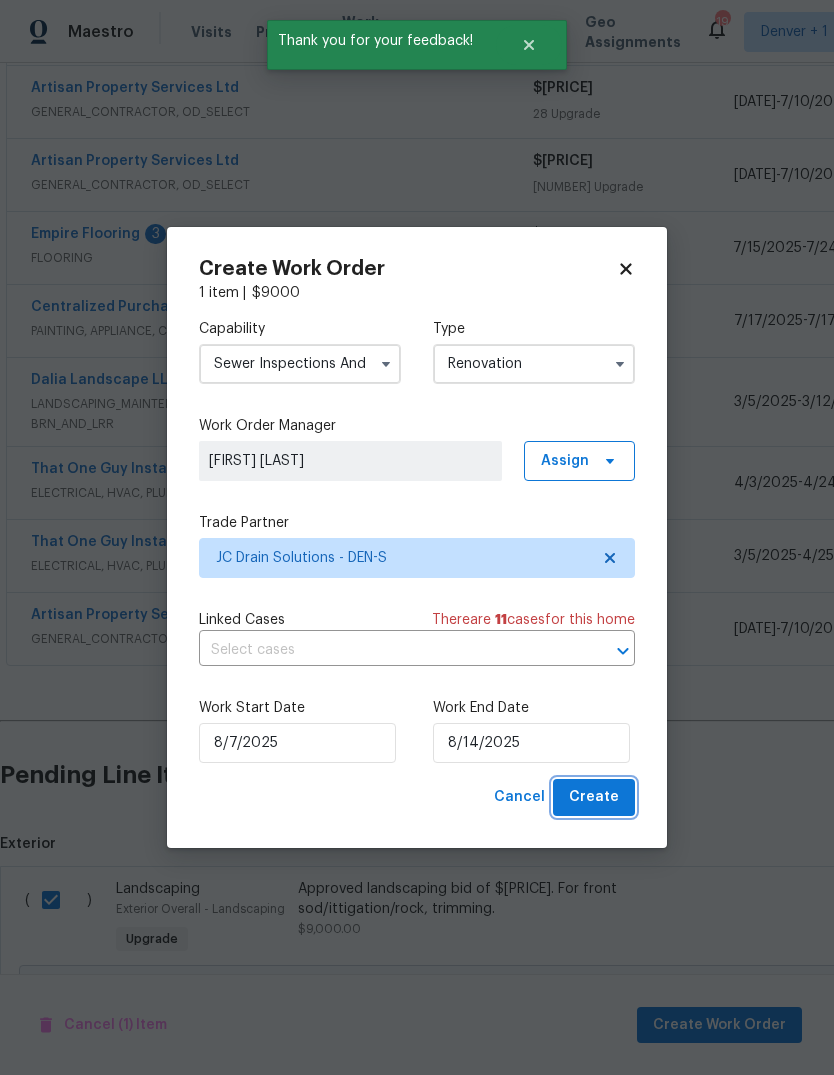 click on "Create" at bounding box center (594, 797) 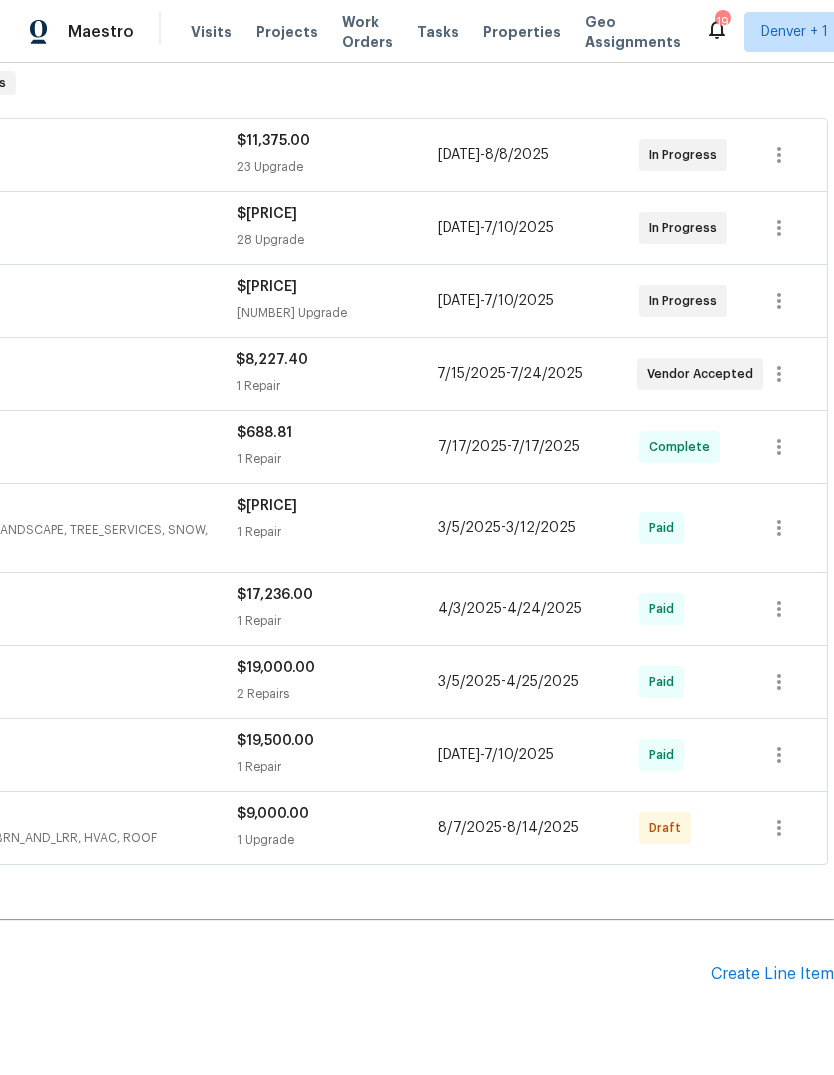 scroll, scrollTop: 348, scrollLeft: 296, axis: both 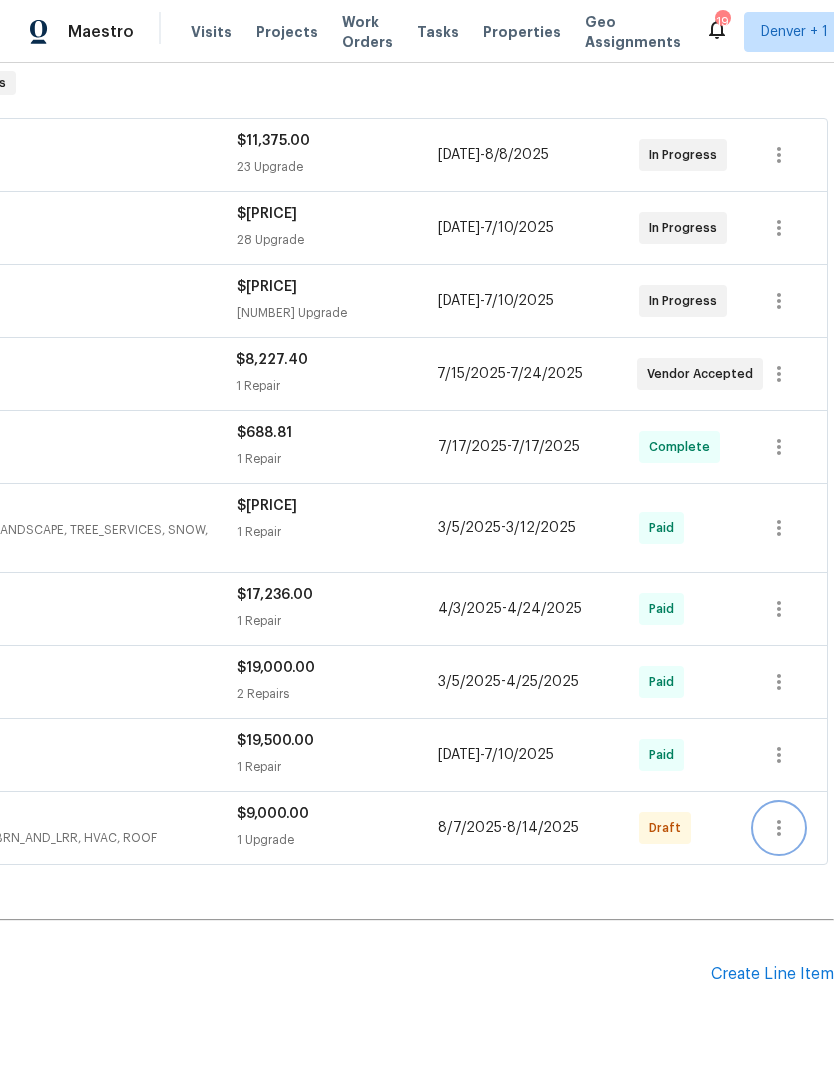 click 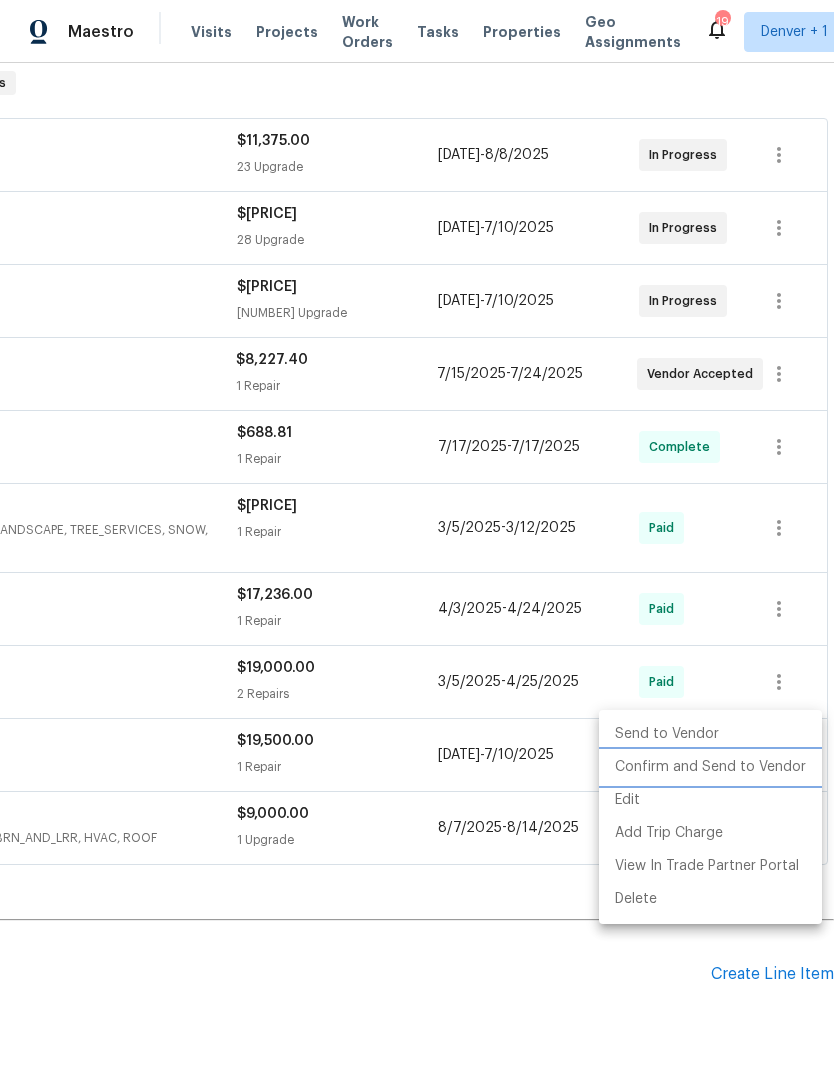 click on "Confirm and Send to Vendor" at bounding box center [710, 767] 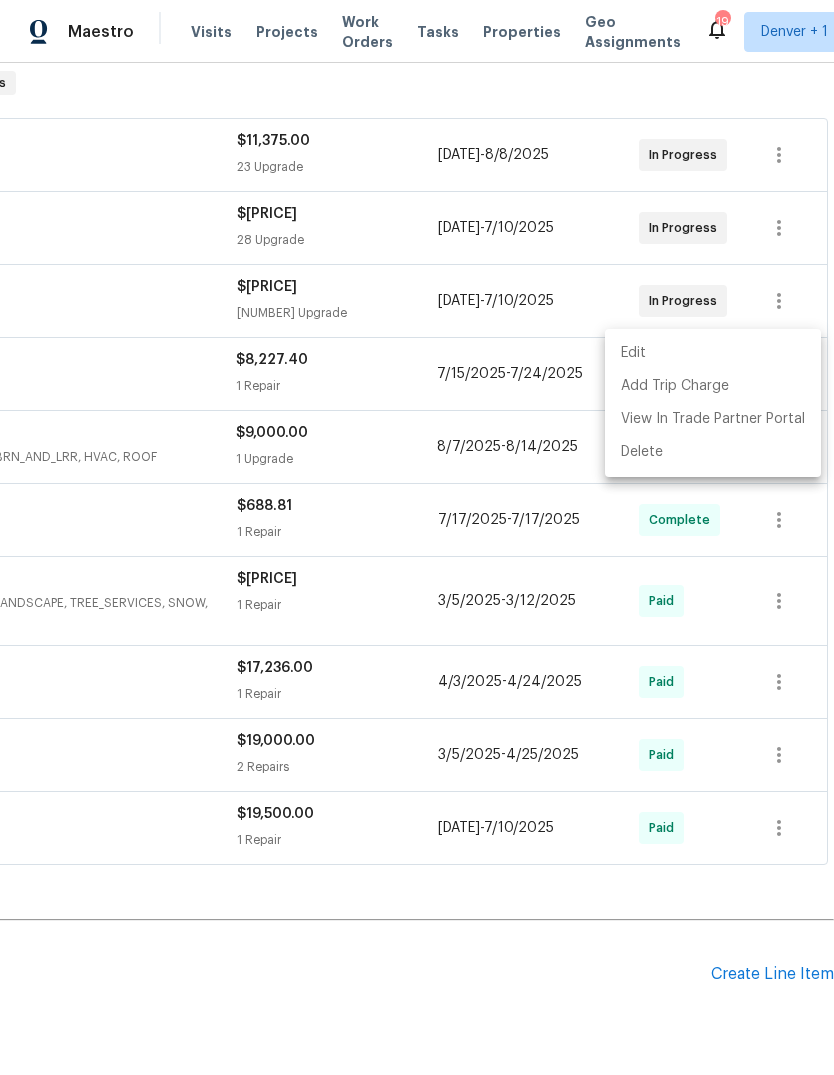 click at bounding box center [417, 537] 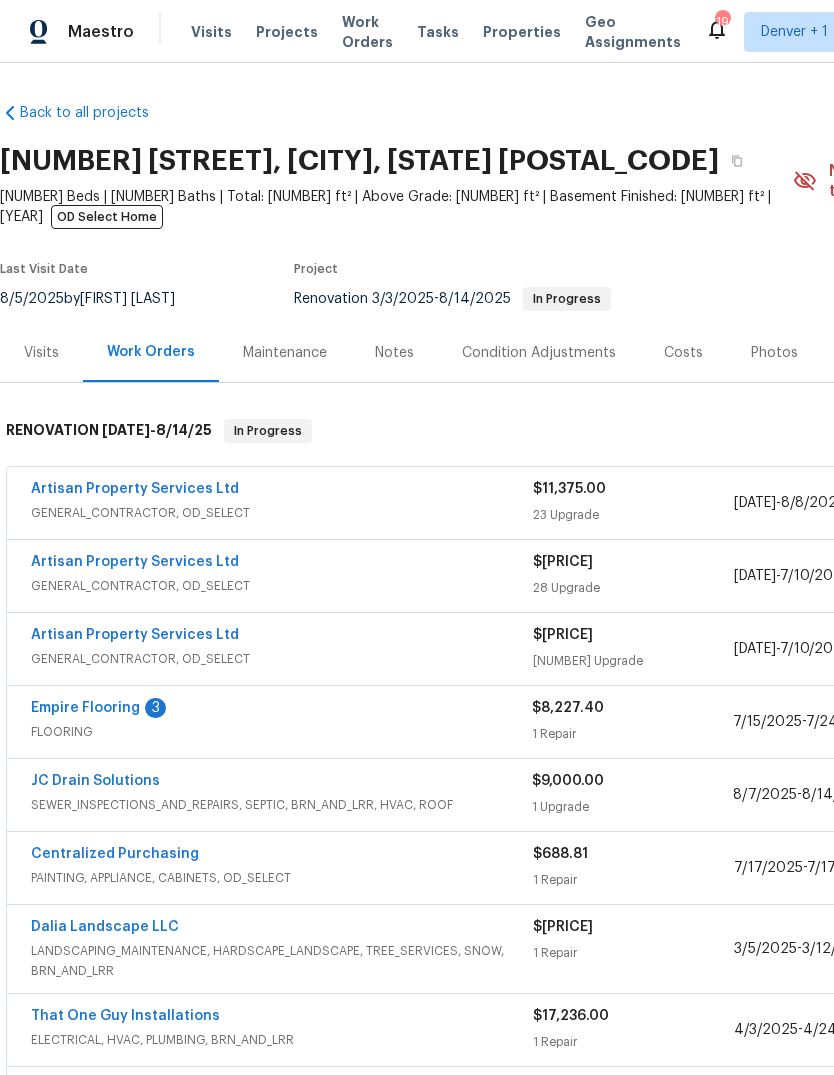 scroll, scrollTop: 0, scrollLeft: 0, axis: both 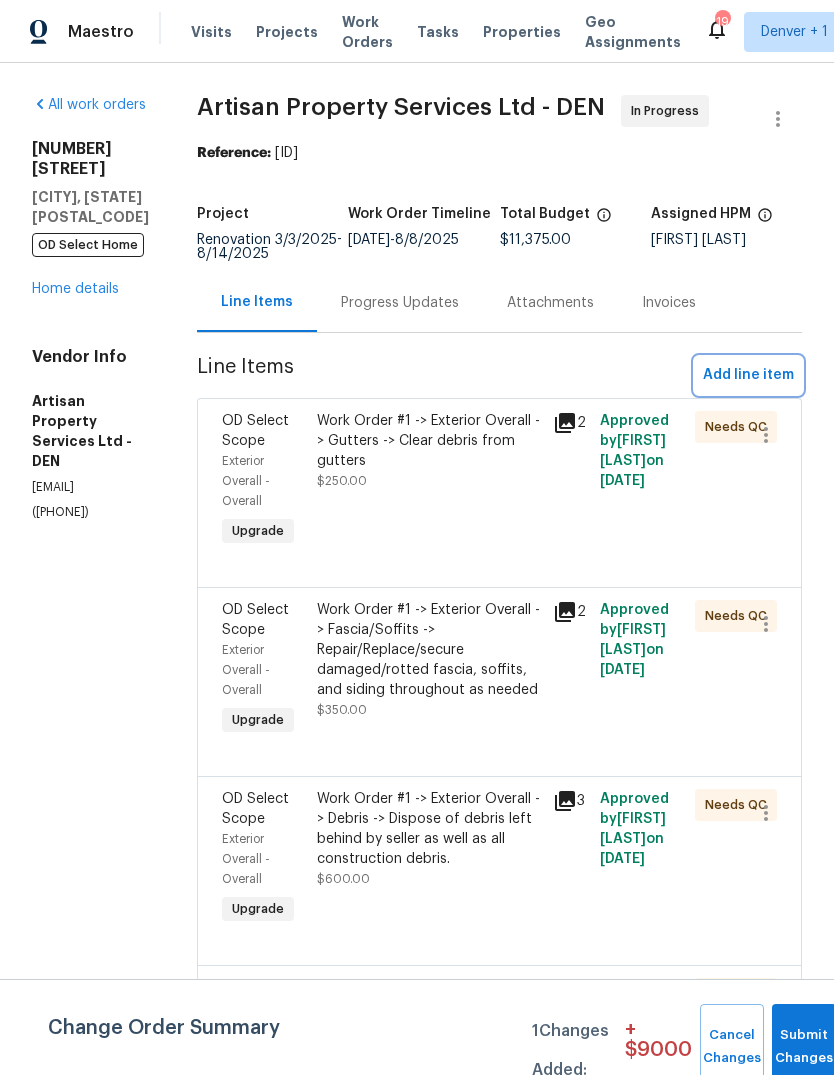 click on "Add line item" at bounding box center [748, 375] 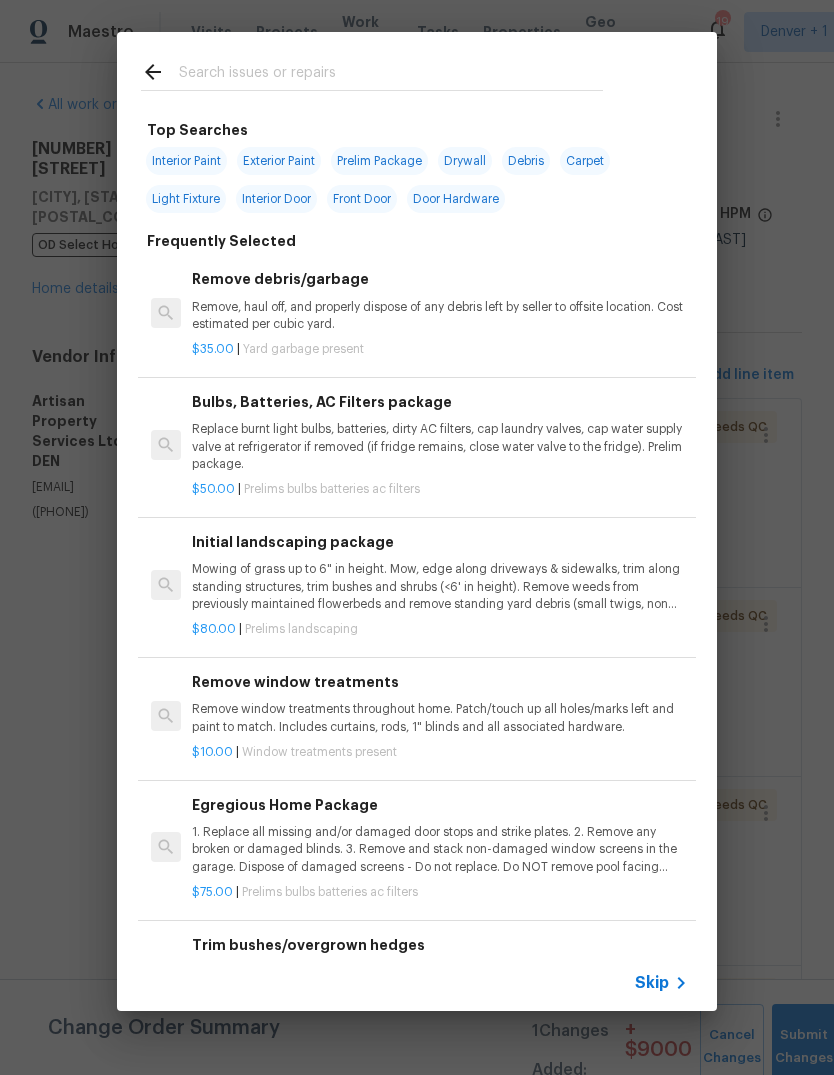 click on "Skip" at bounding box center [652, 983] 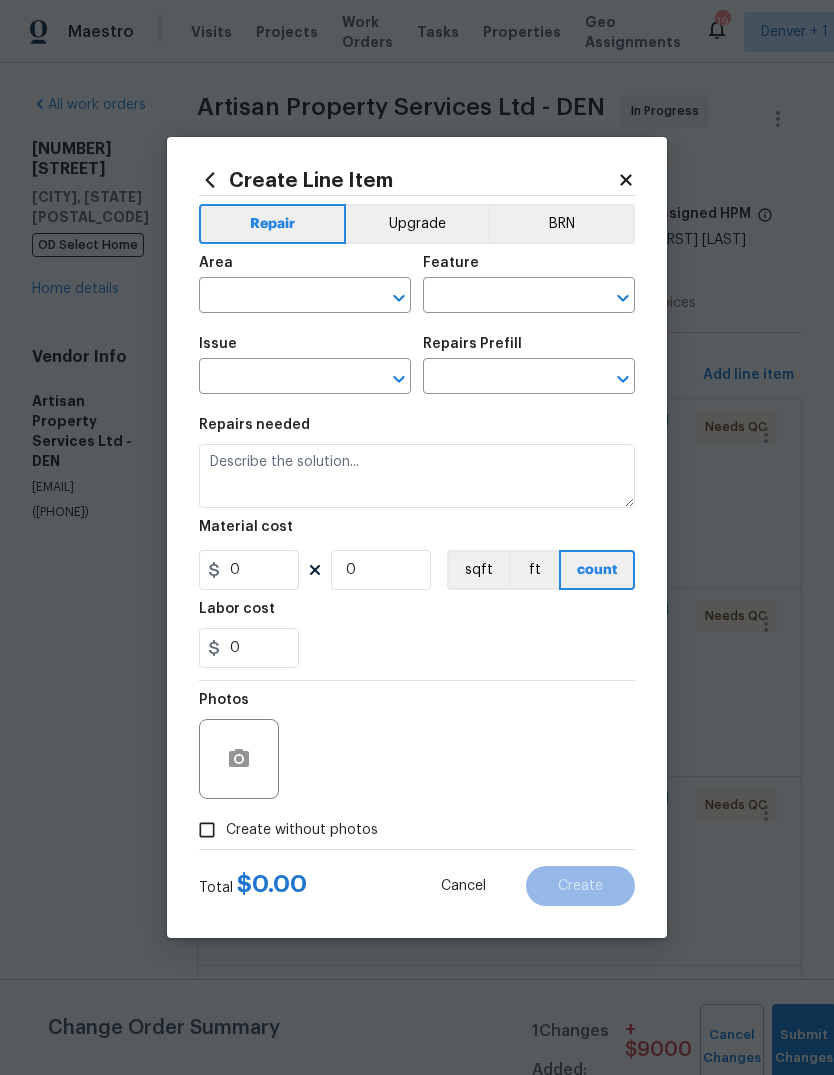 click on "Upgrade" at bounding box center [417, 224] 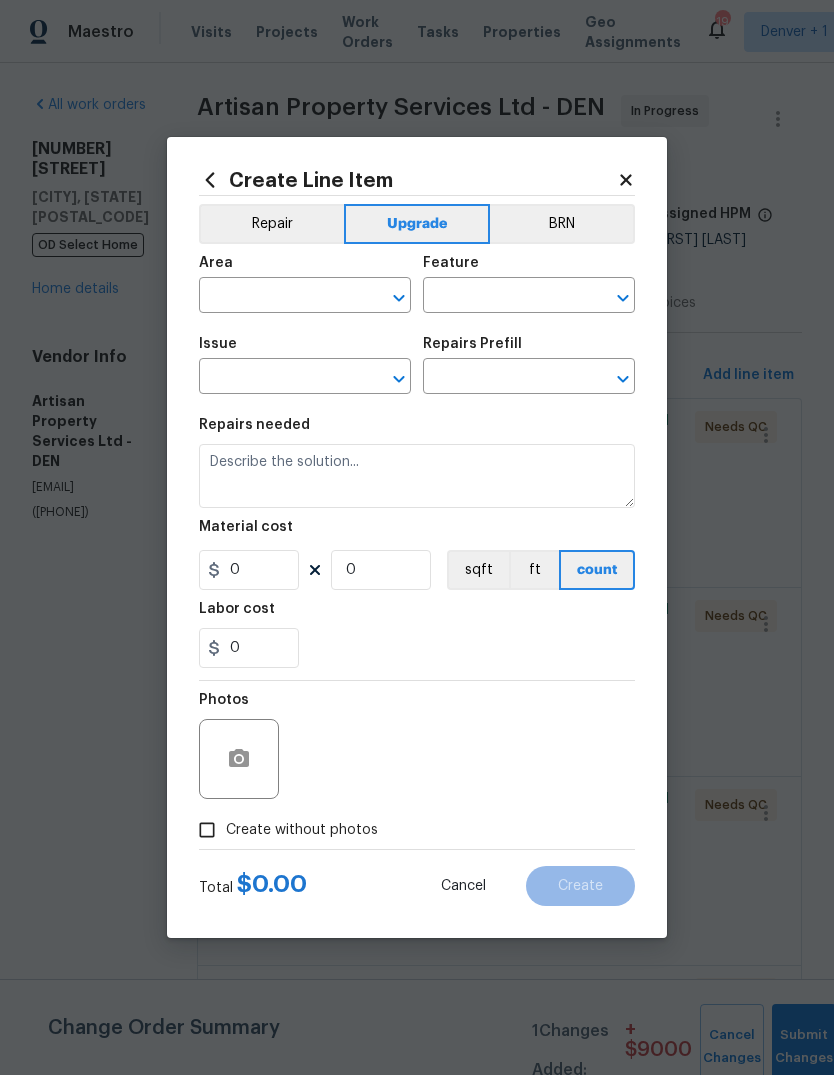 click at bounding box center (277, 297) 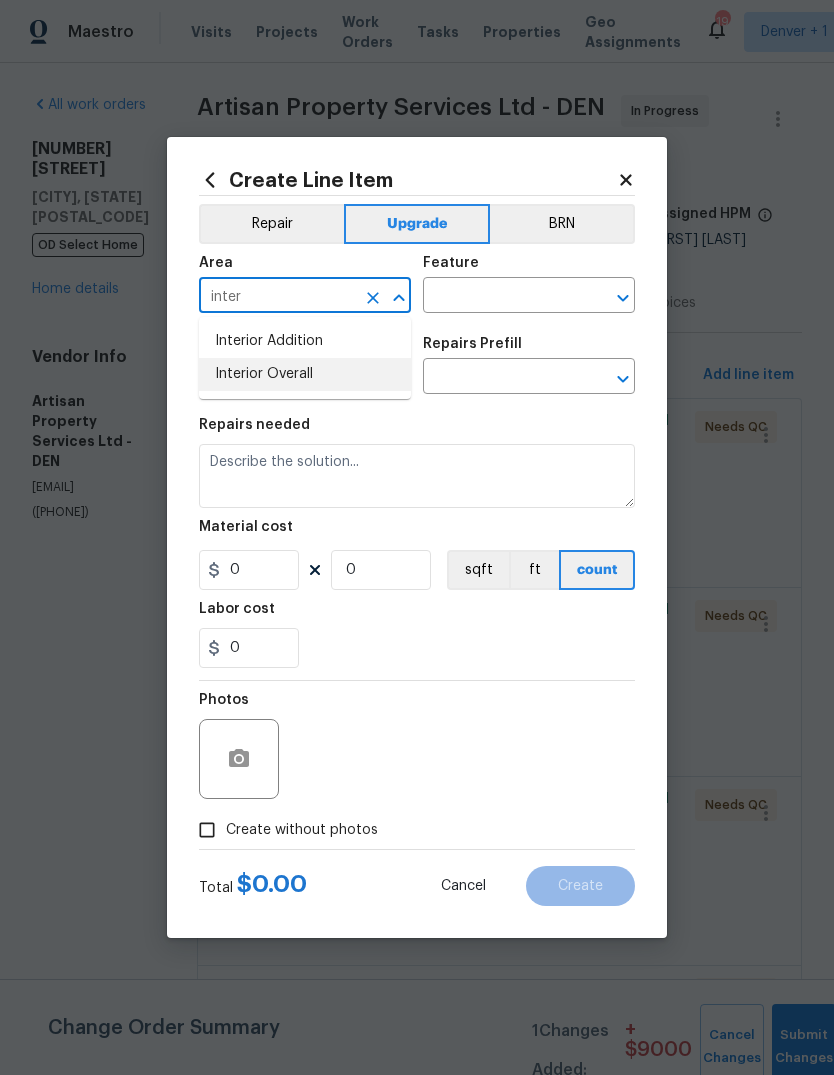 click on "Interior Overall" at bounding box center (305, 374) 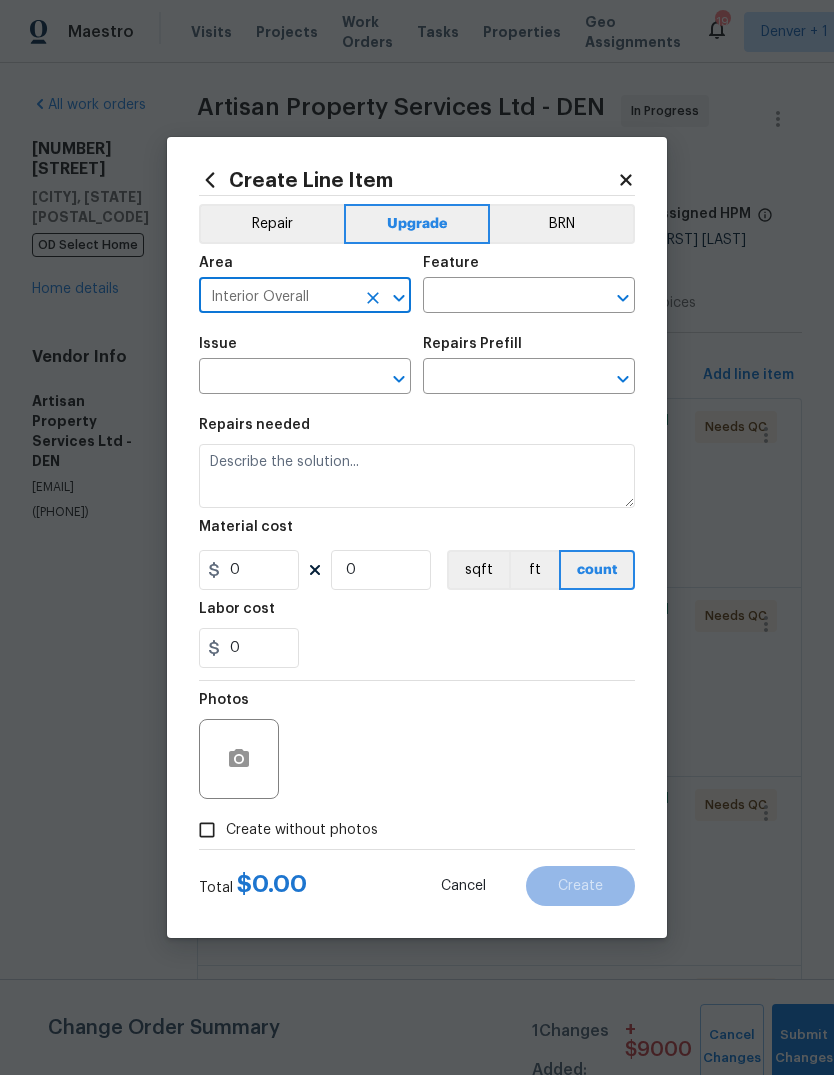click at bounding box center (501, 297) 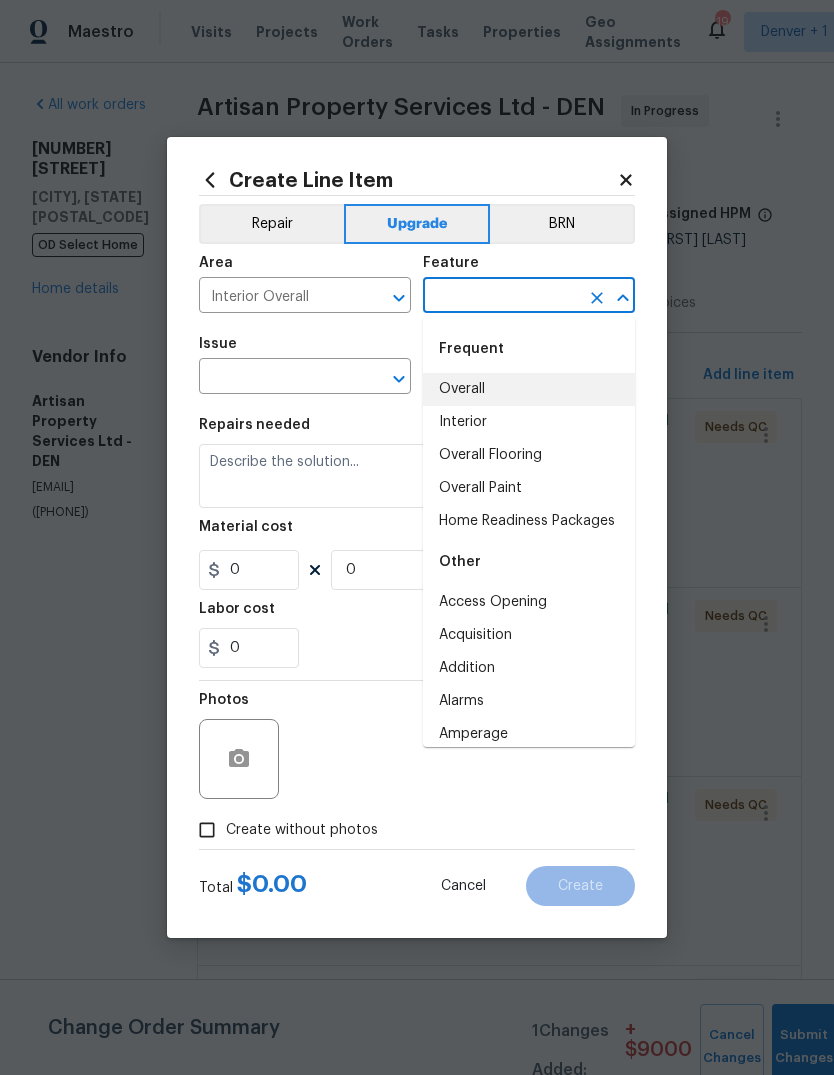 click on "Overall" at bounding box center [529, 389] 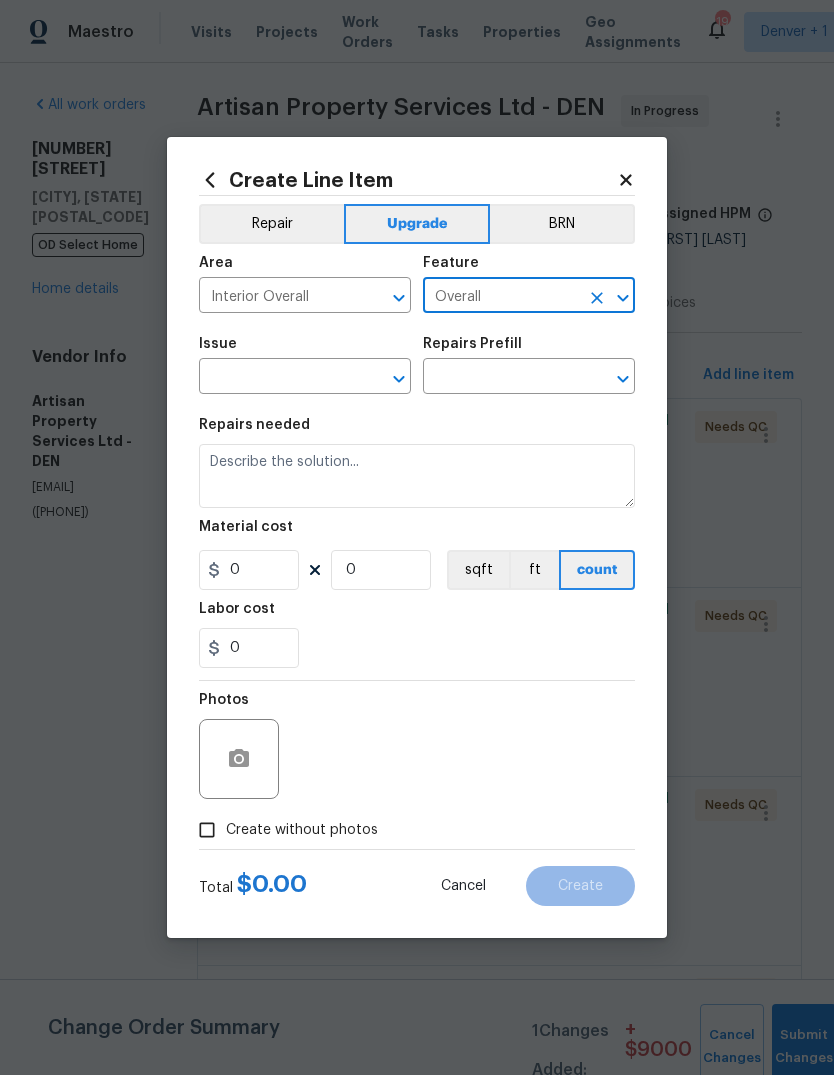 click at bounding box center (277, 378) 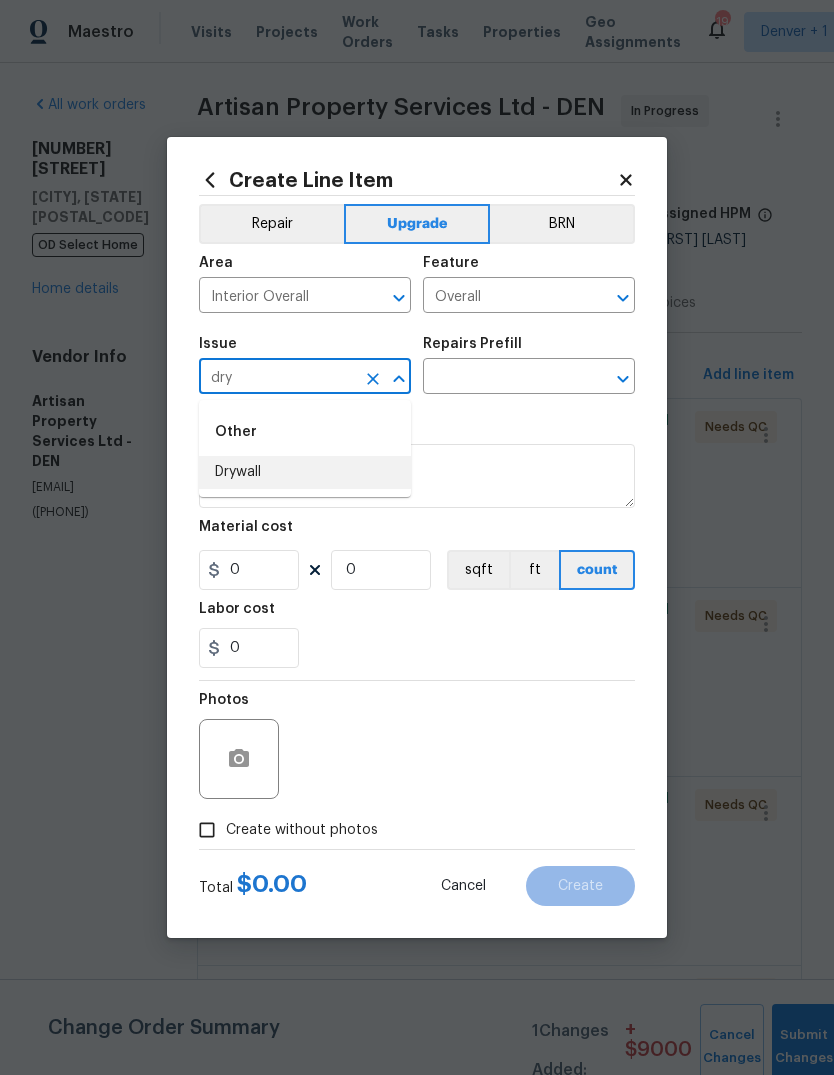 click on "Drywall" at bounding box center [305, 472] 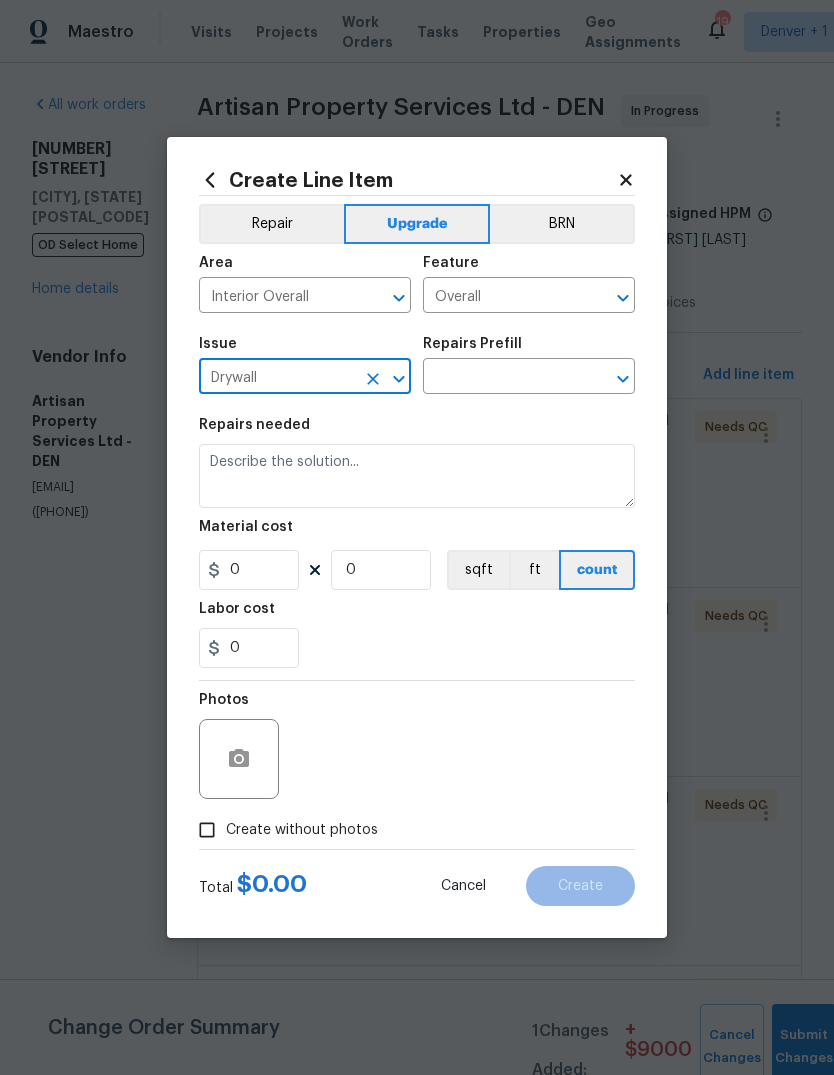 click on "Repairs Prefill" at bounding box center (529, 350) 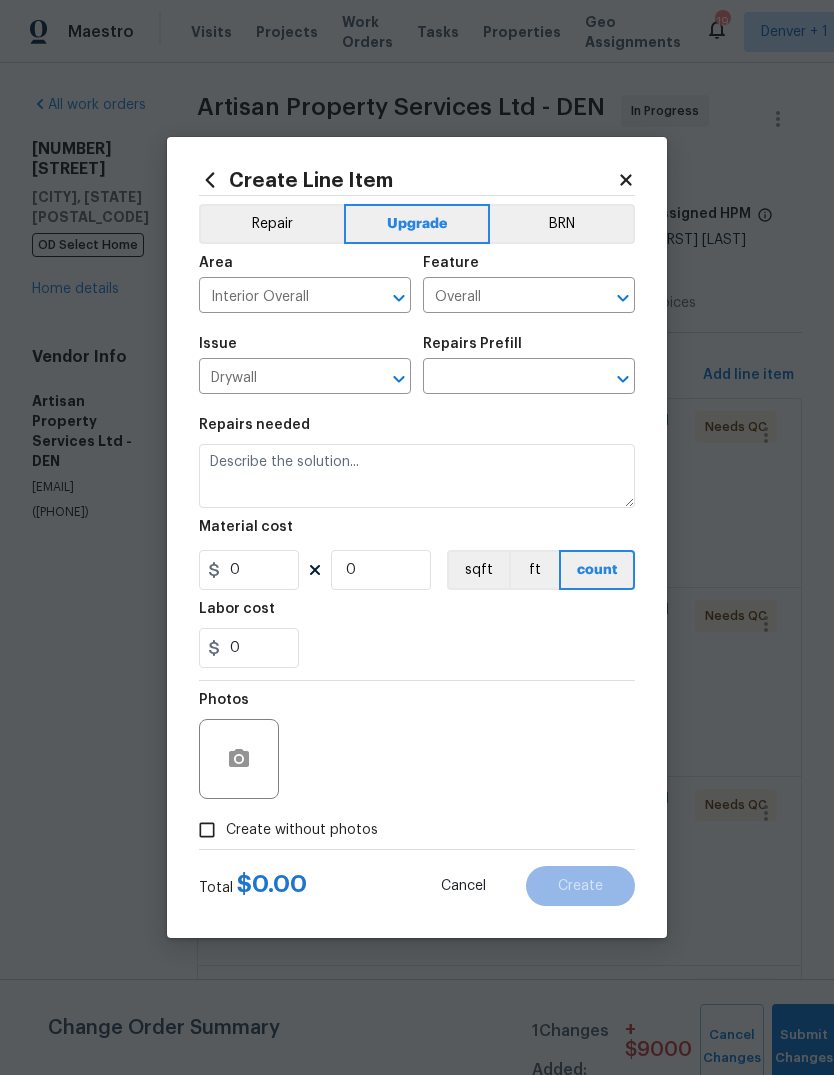 click on "Repairs Prefill" at bounding box center [529, 350] 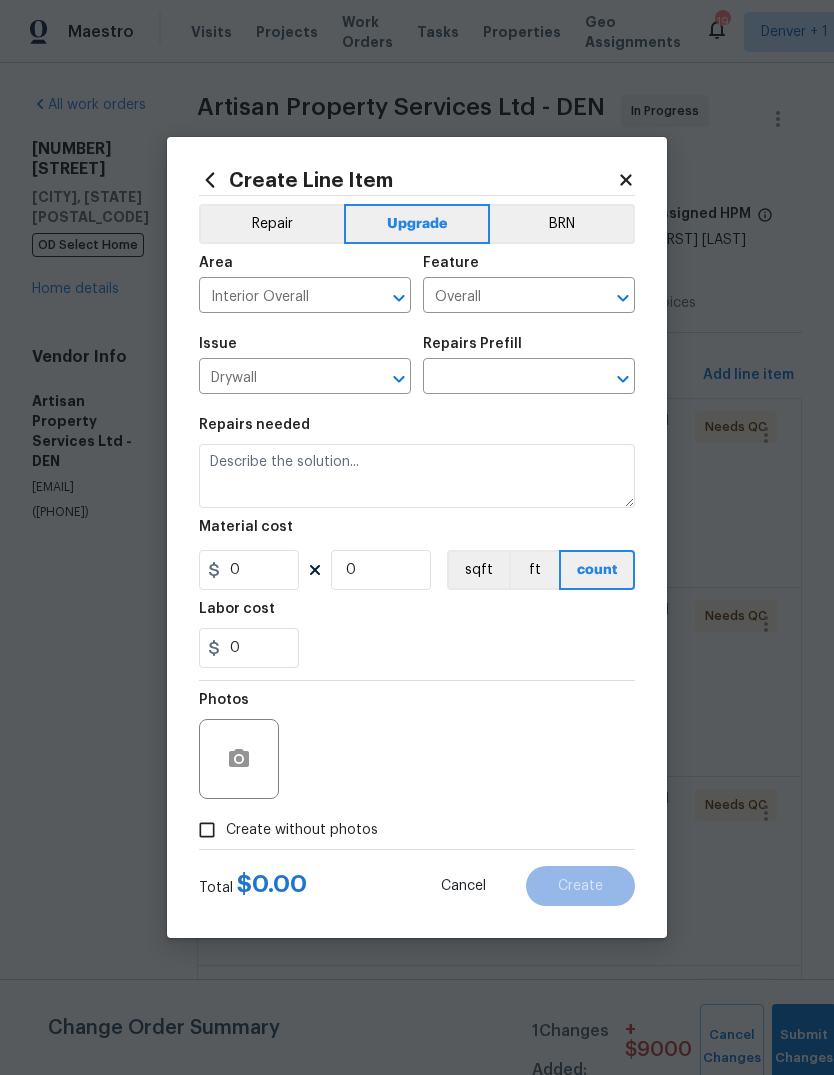 click at bounding box center (501, 378) 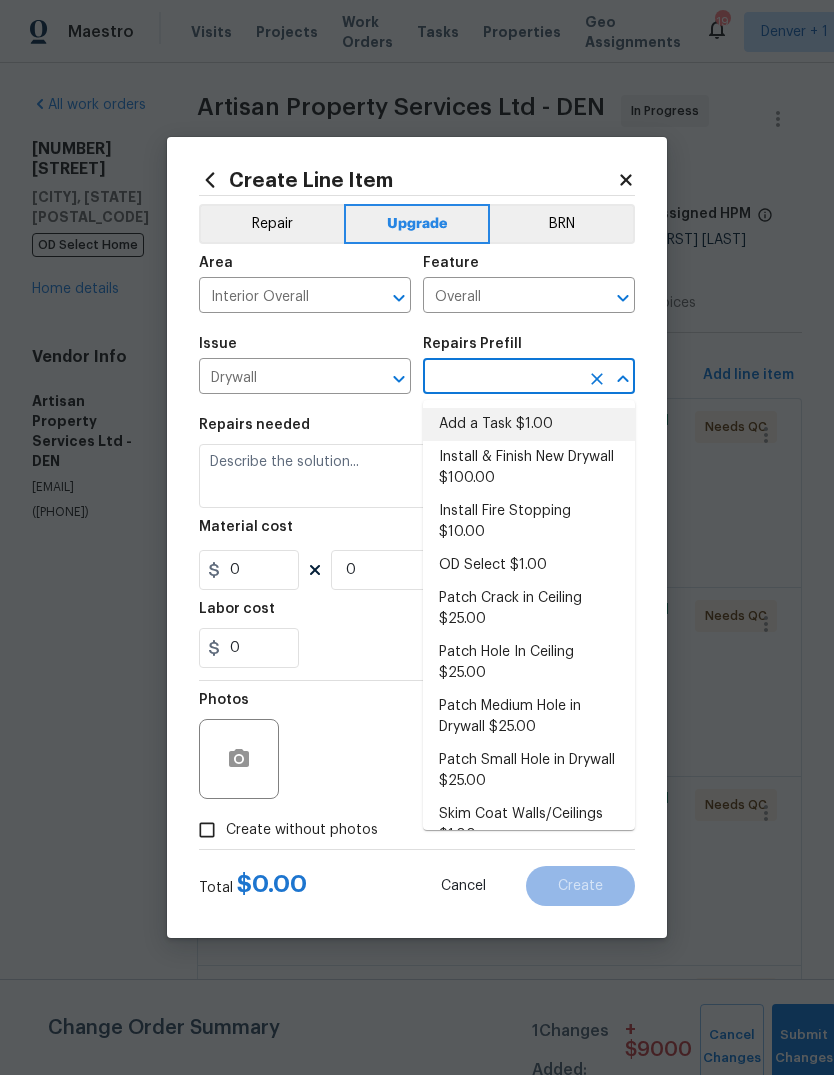 click on "Add a Task $1.00" at bounding box center [529, 424] 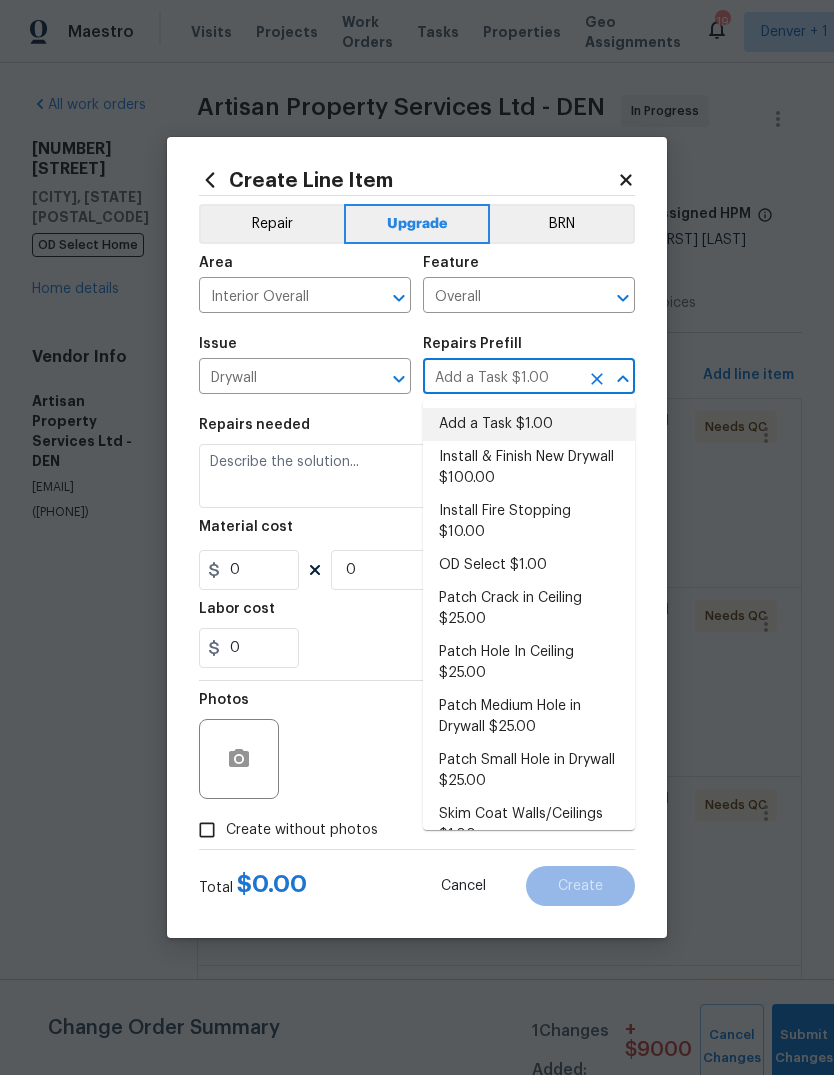 type on "Walls and Ceiling" 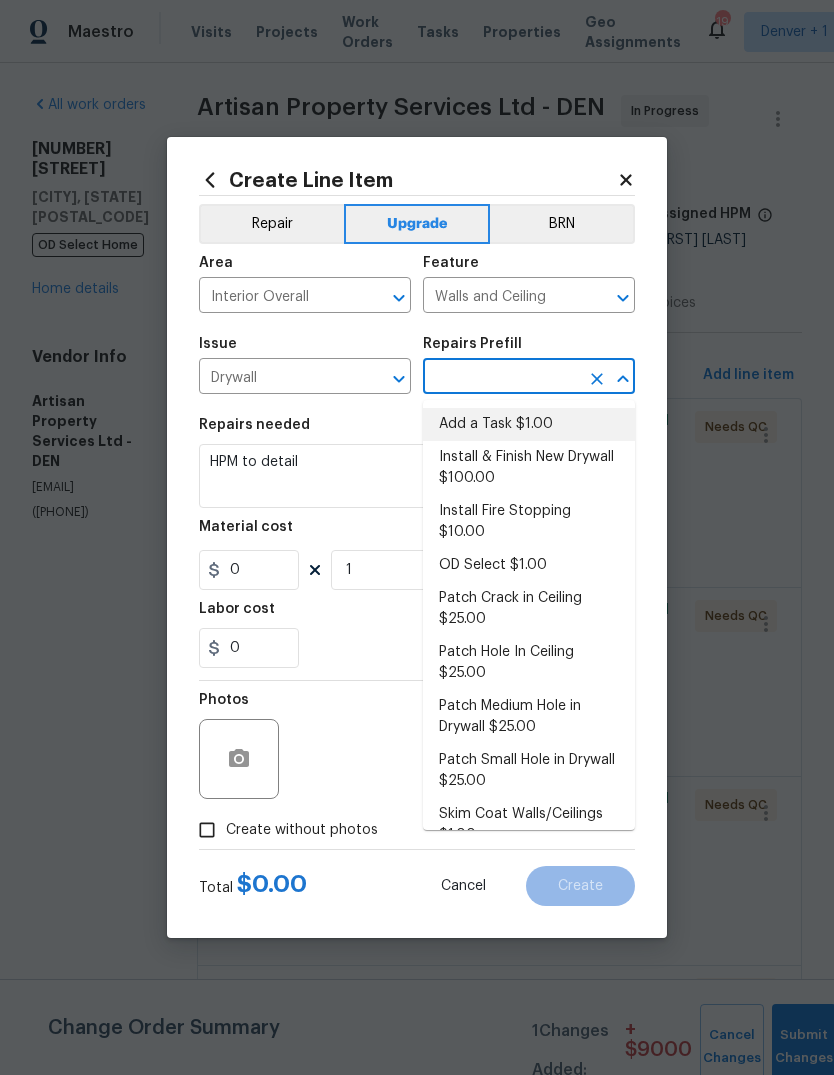 type on "Add a Task $1.00" 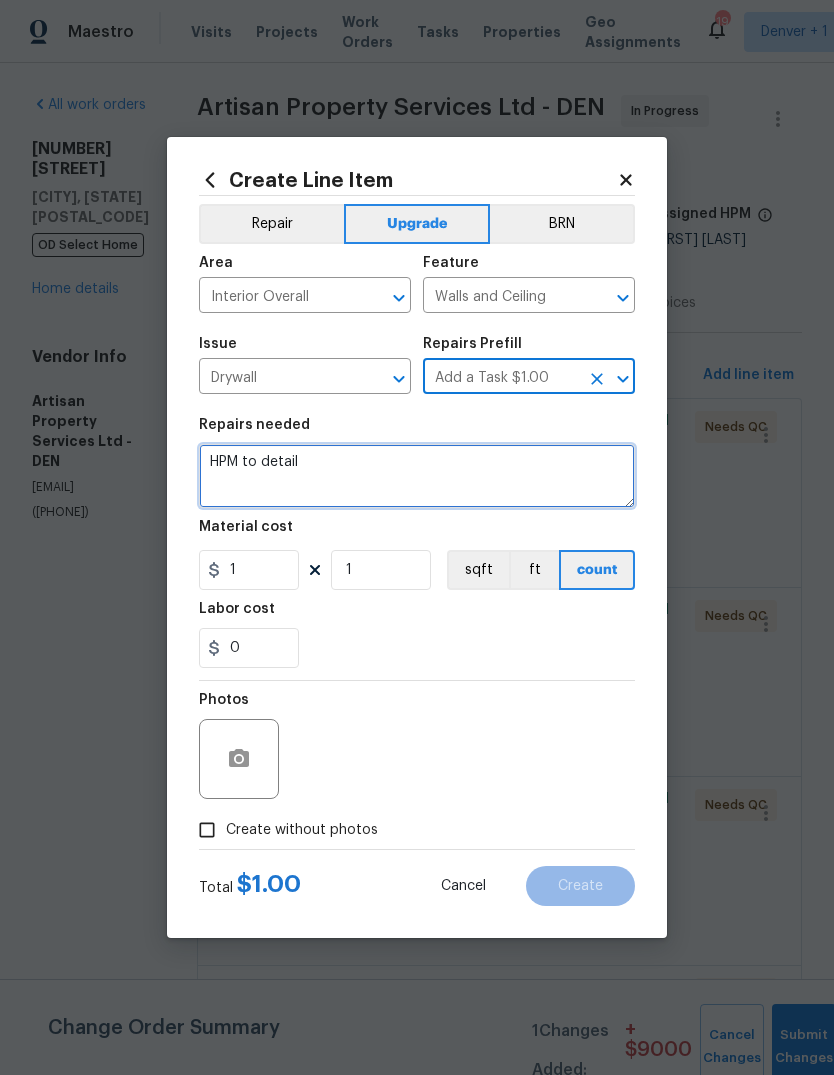 click on "HPM to detail" at bounding box center (417, 476) 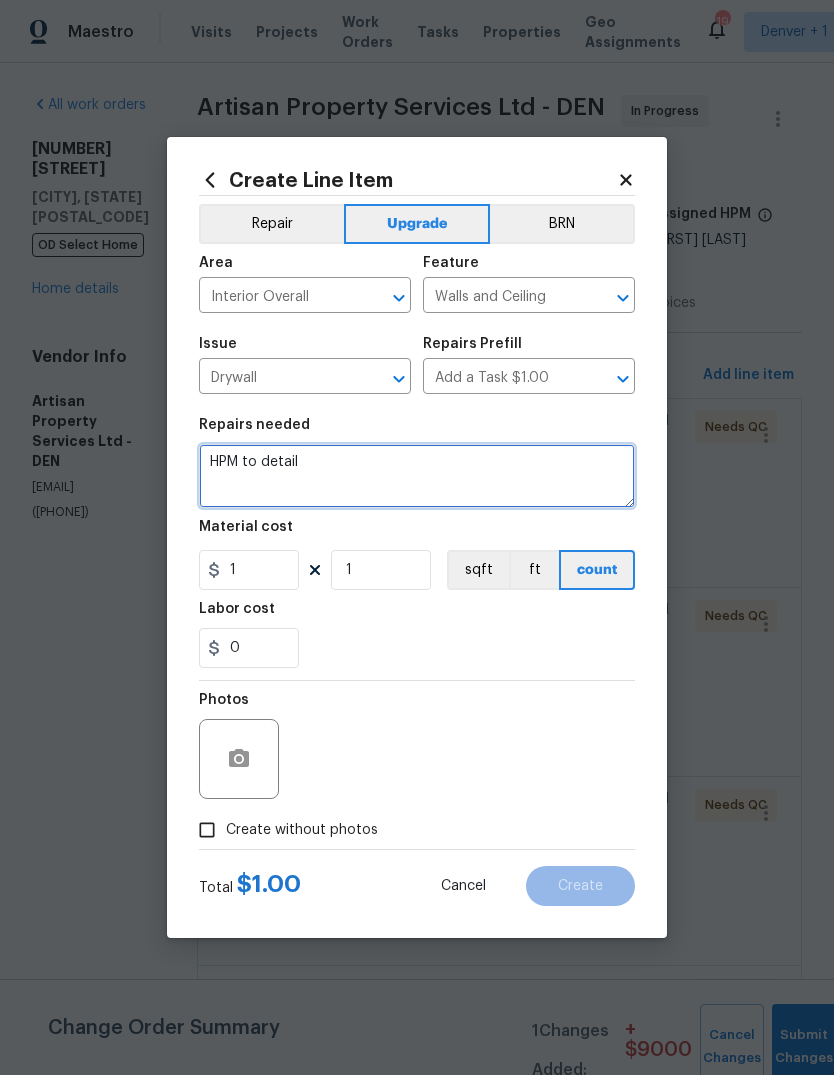 click on "HPM to detail" at bounding box center (417, 476) 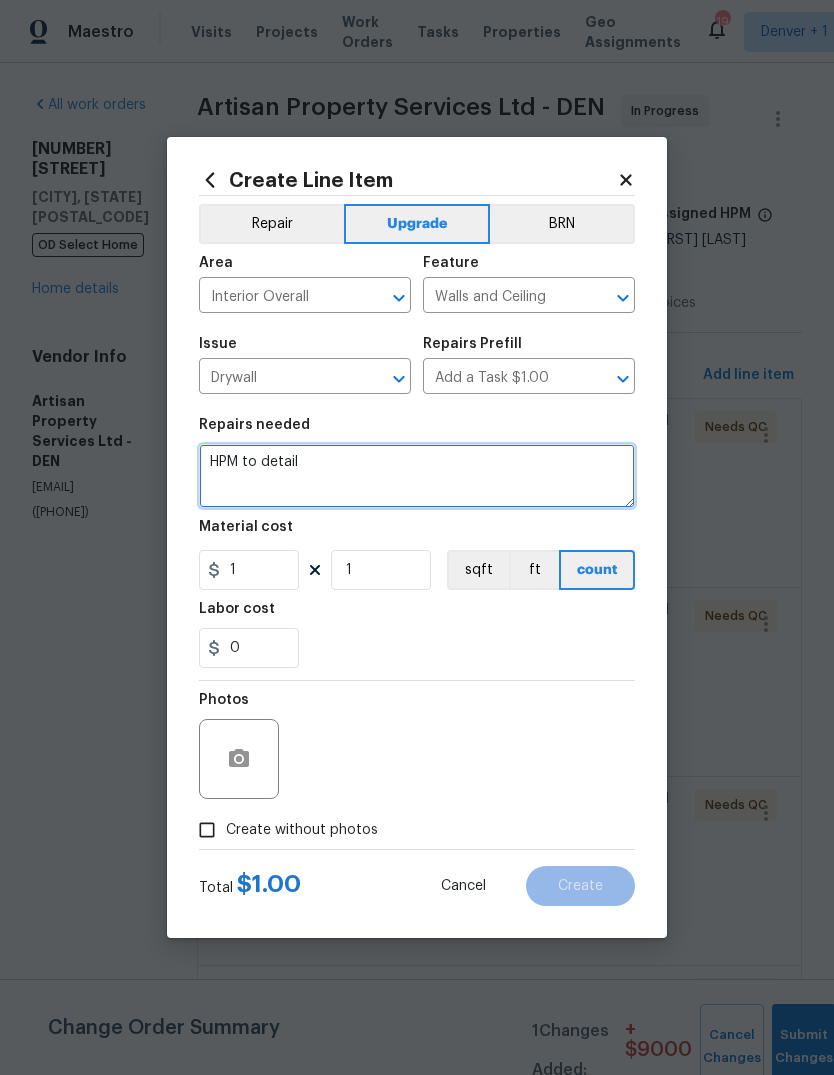 click on "HPM to detail" at bounding box center [417, 476] 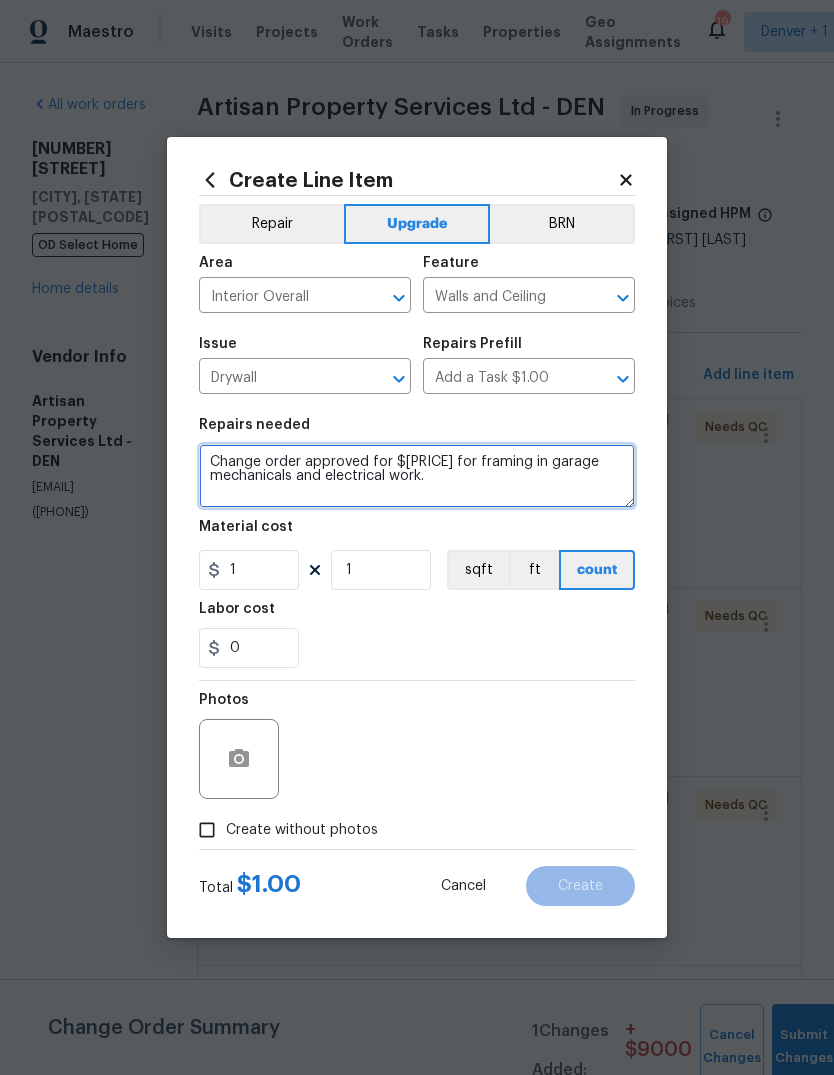 type on "Change order approved for $[PRICE] for framing in garage mechanicals and electrical work." 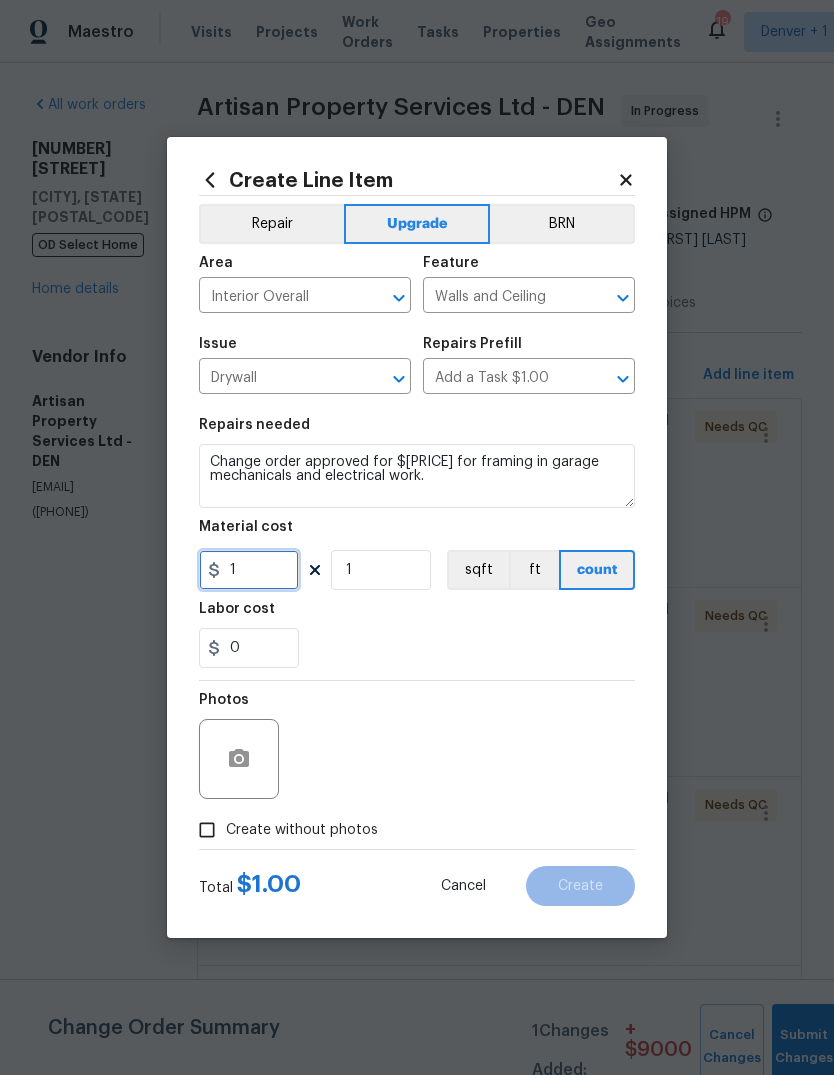 click on "1" at bounding box center [249, 570] 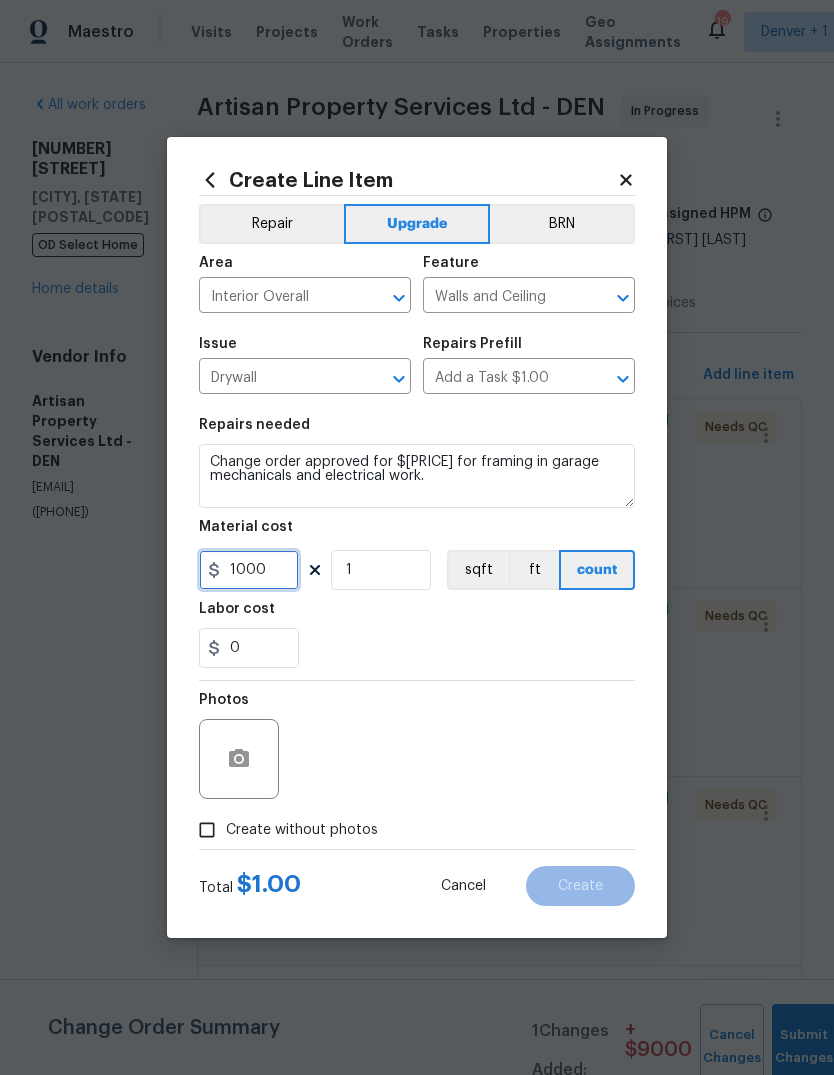 type on "1000" 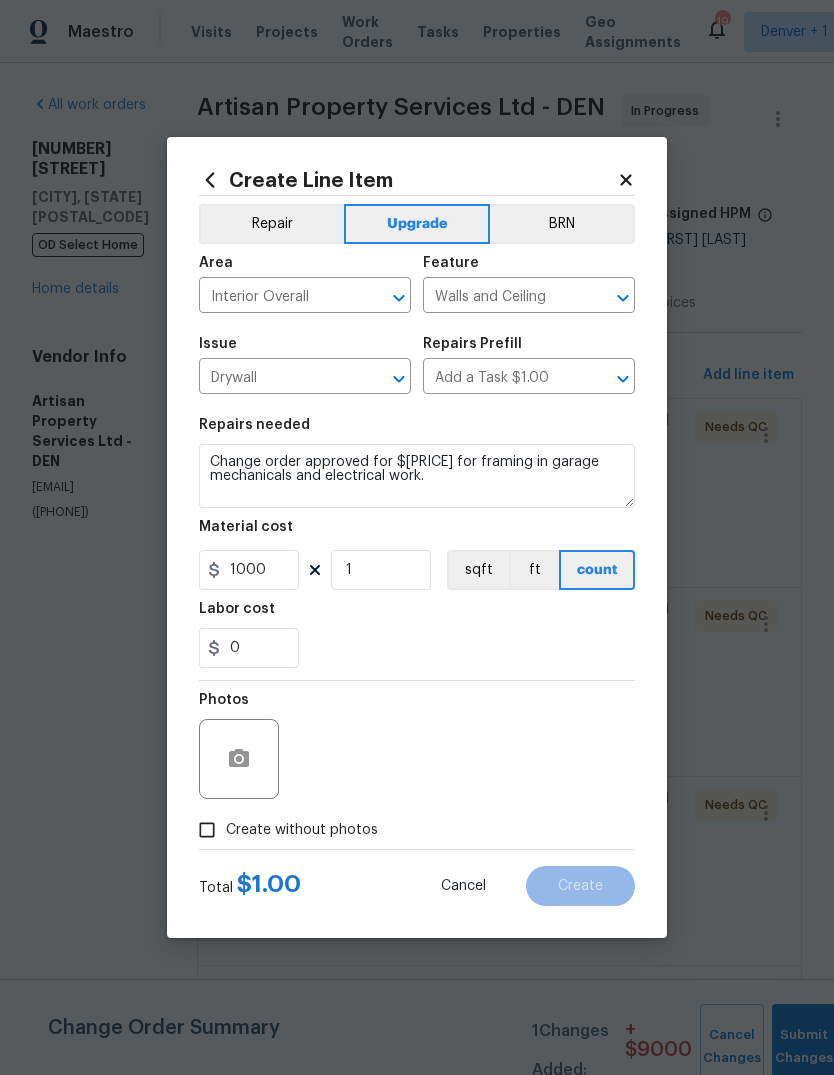click on "0" at bounding box center [417, 648] 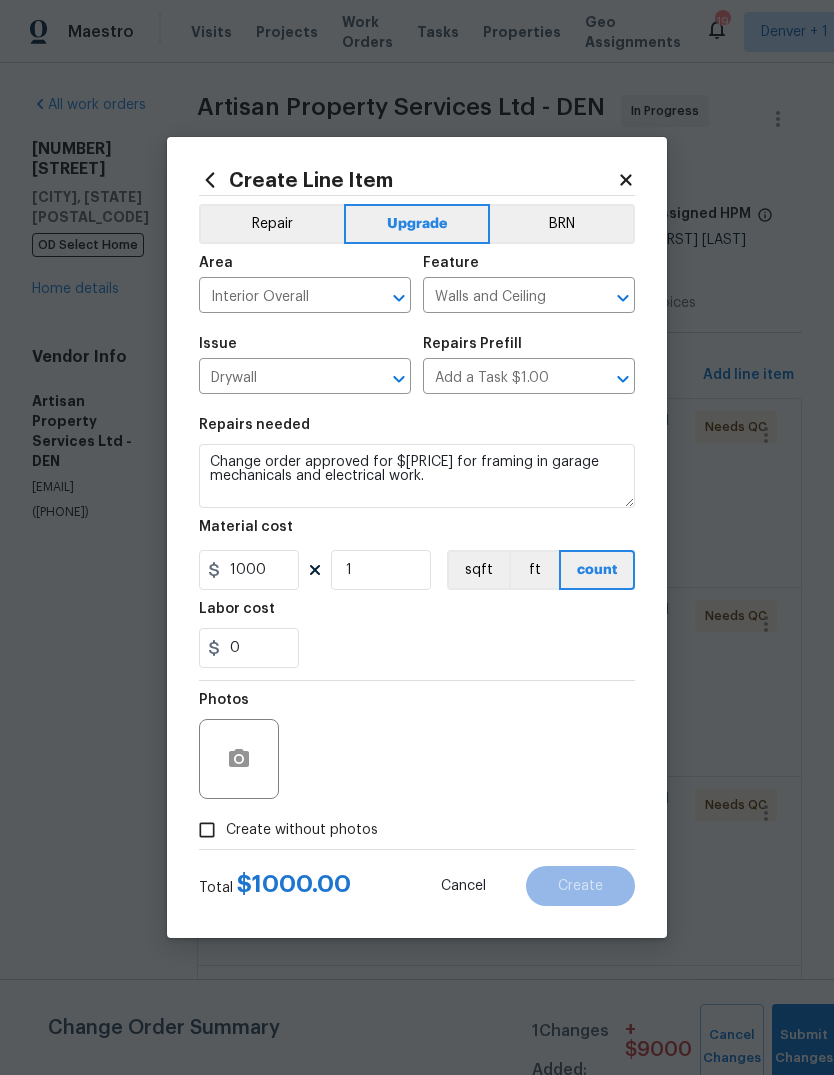 click on "Create without photos" at bounding box center (302, 830) 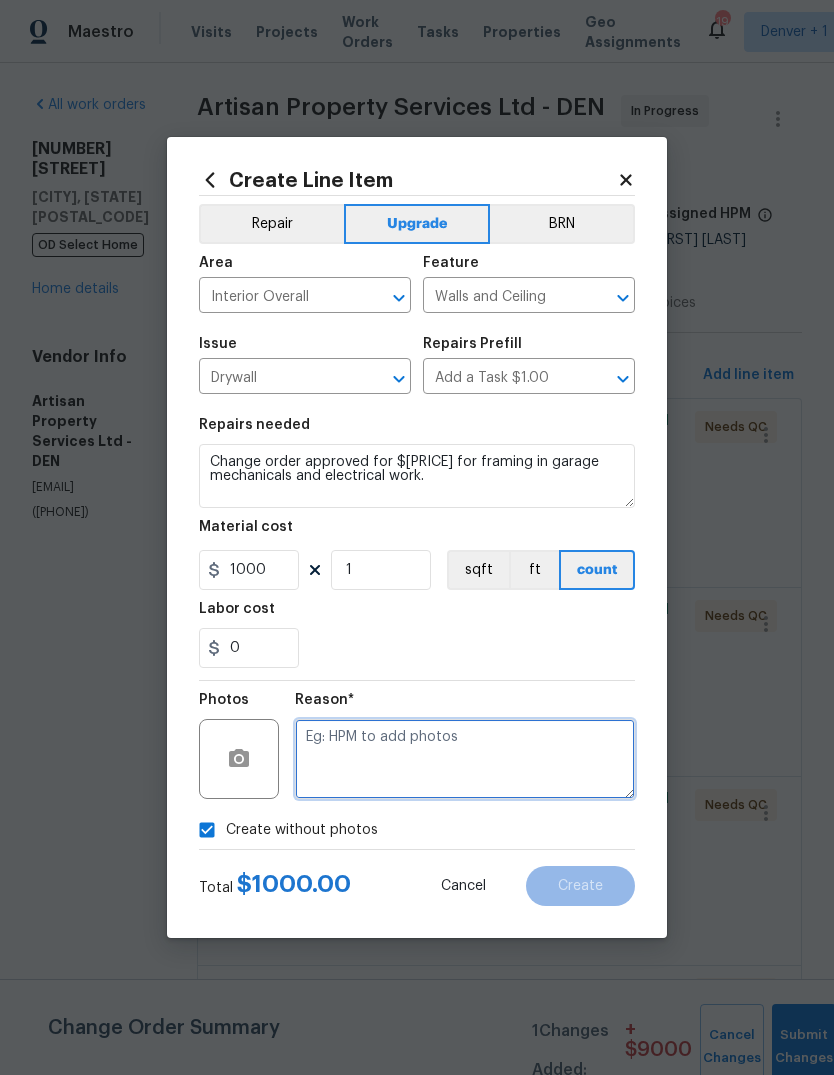 click at bounding box center (465, 759) 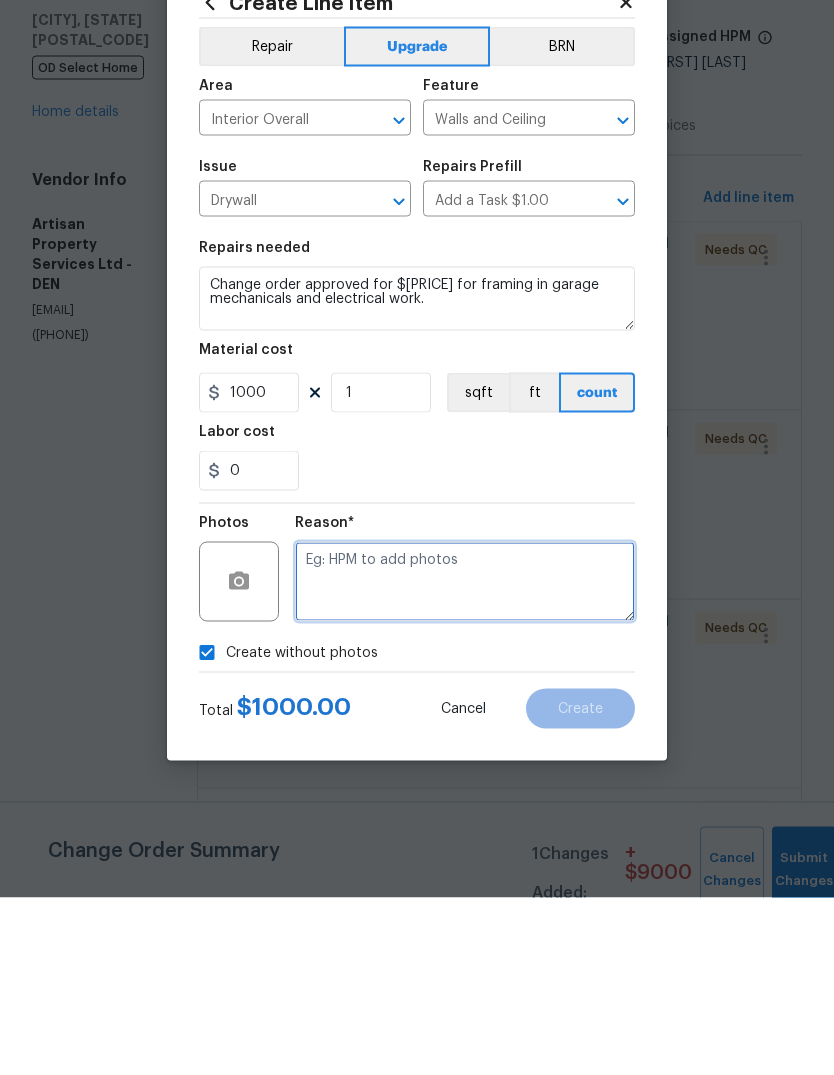 scroll, scrollTop: 53, scrollLeft: 0, axis: vertical 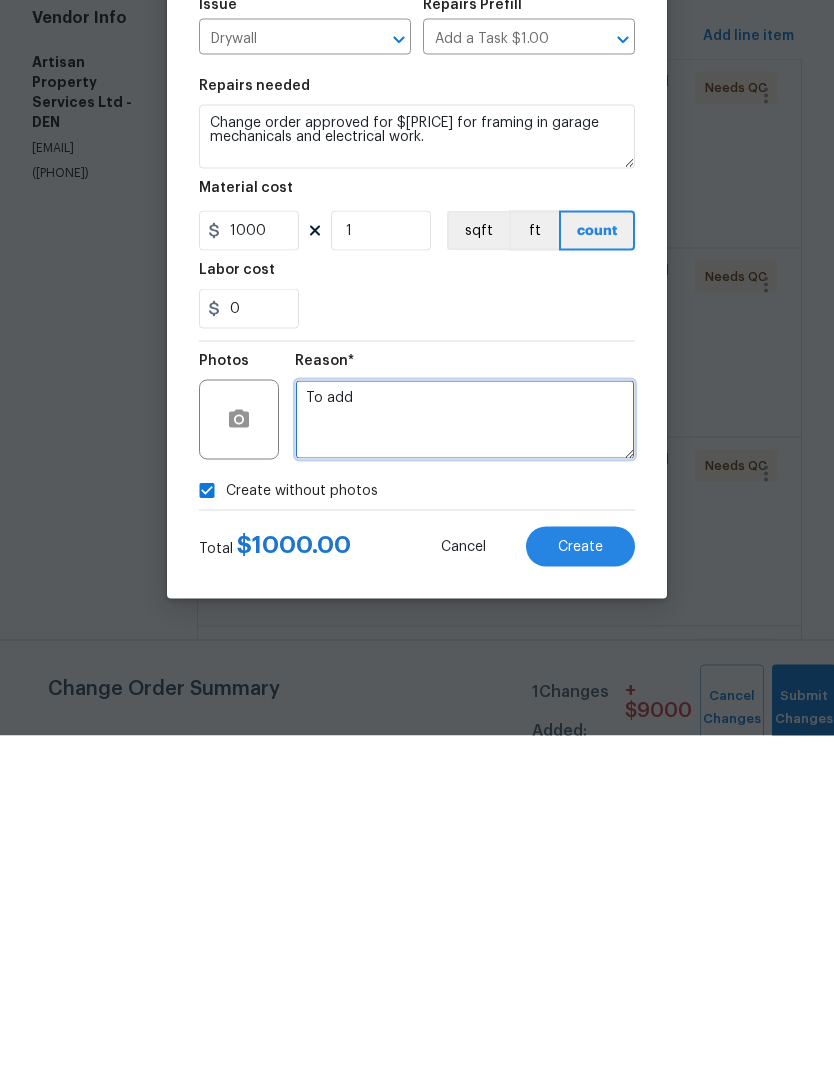 type on "To add" 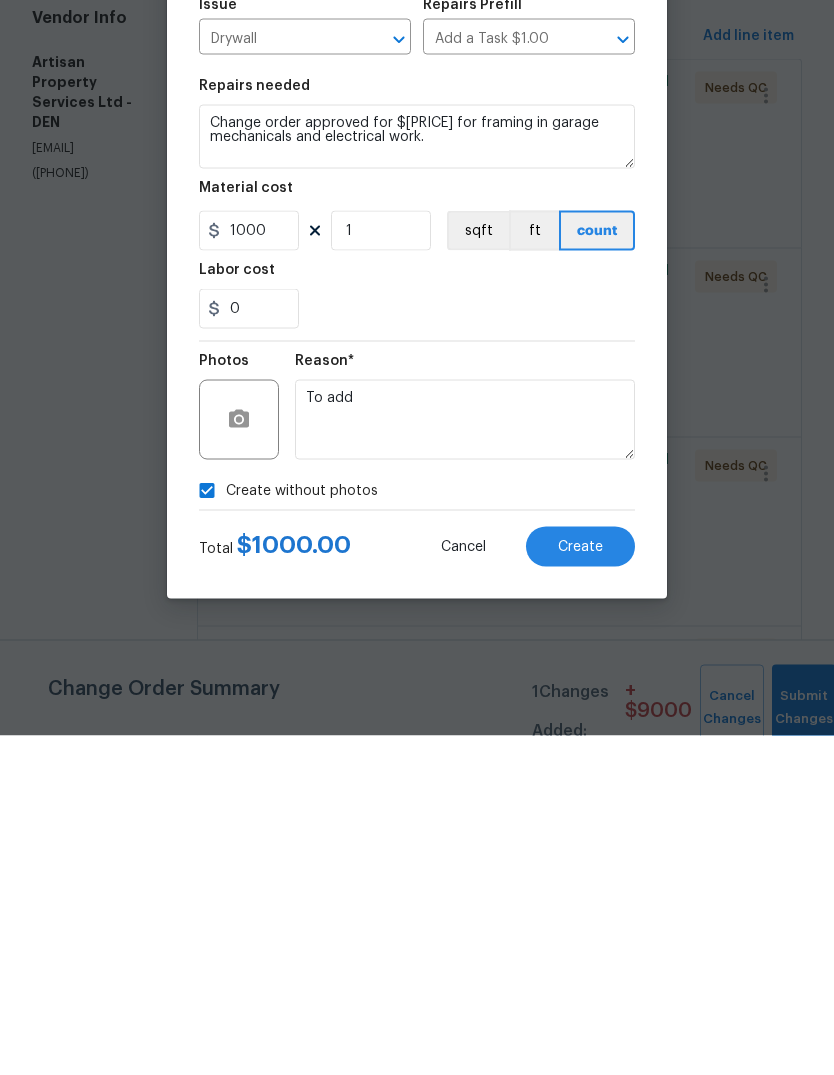 click on "Create" at bounding box center (580, 886) 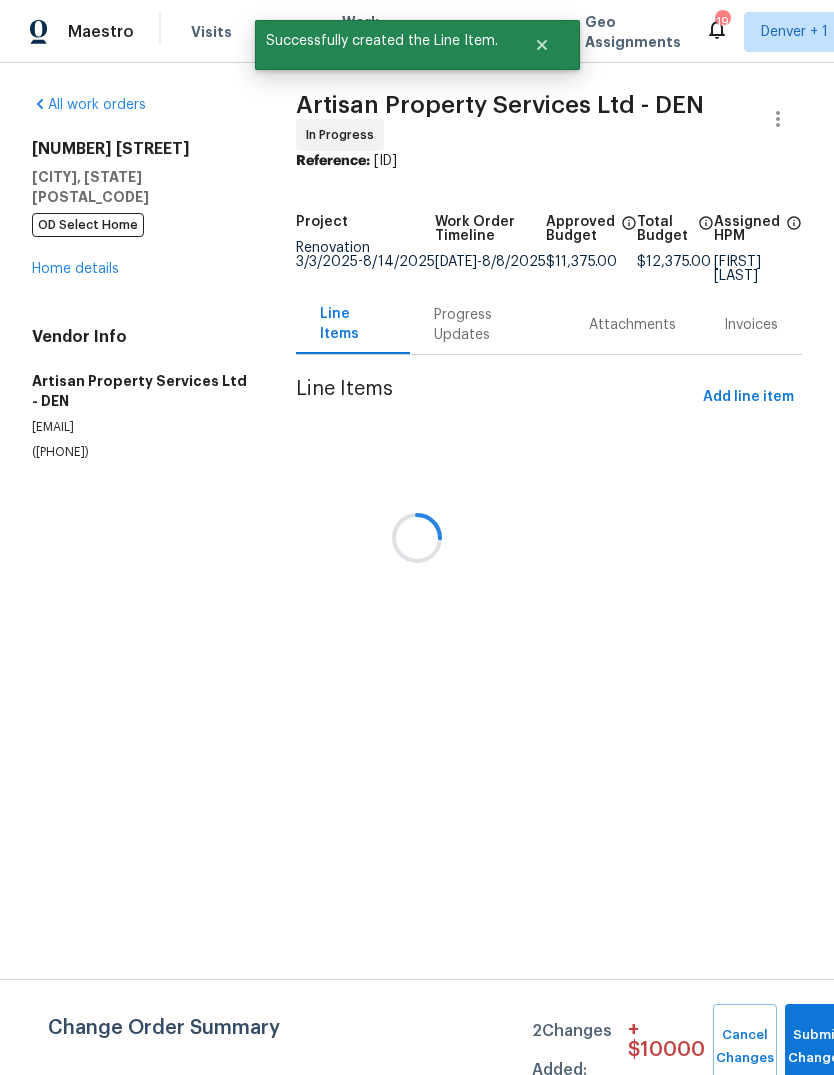 scroll, scrollTop: 0, scrollLeft: 0, axis: both 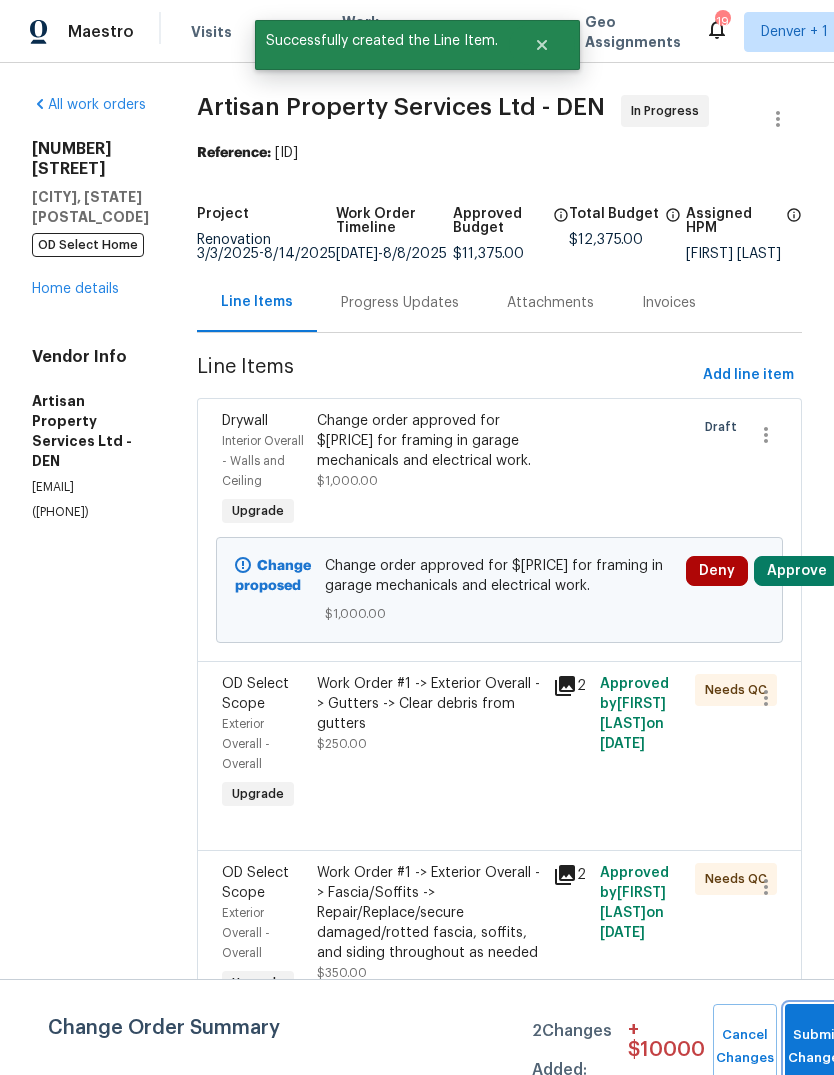 click on "Submit Changes" at bounding box center (817, 1047) 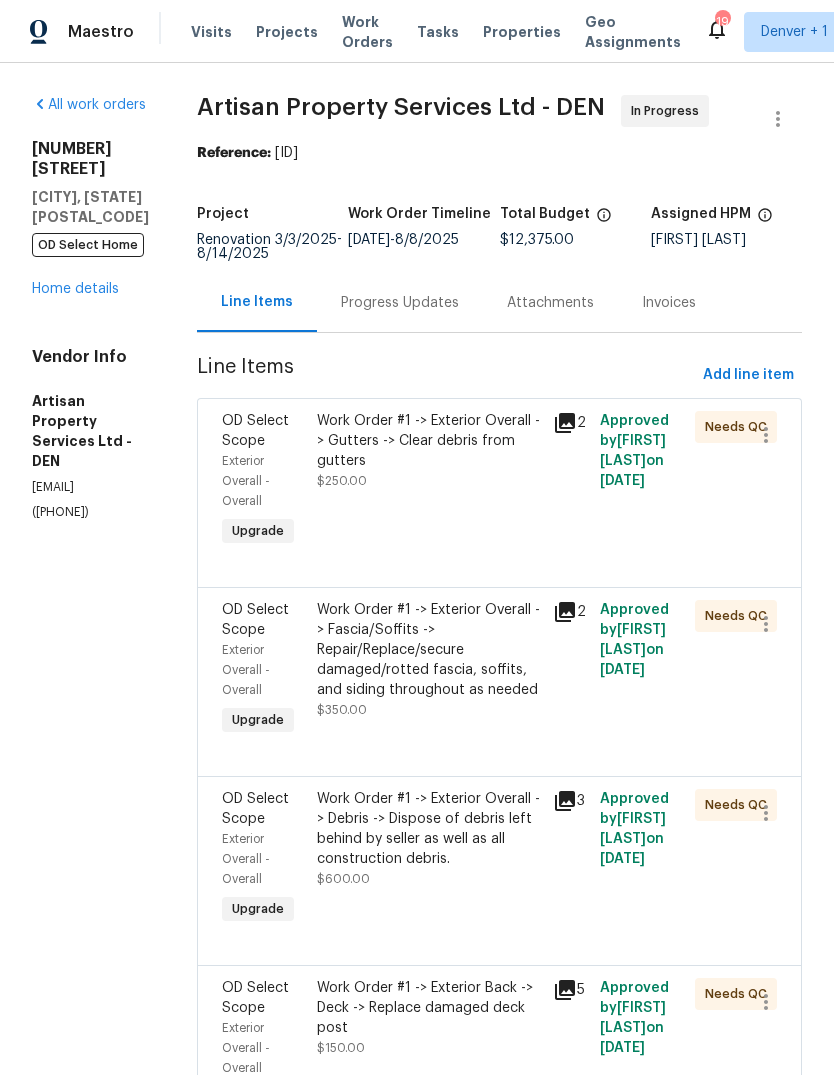 click on "Home details" at bounding box center [75, 289] 